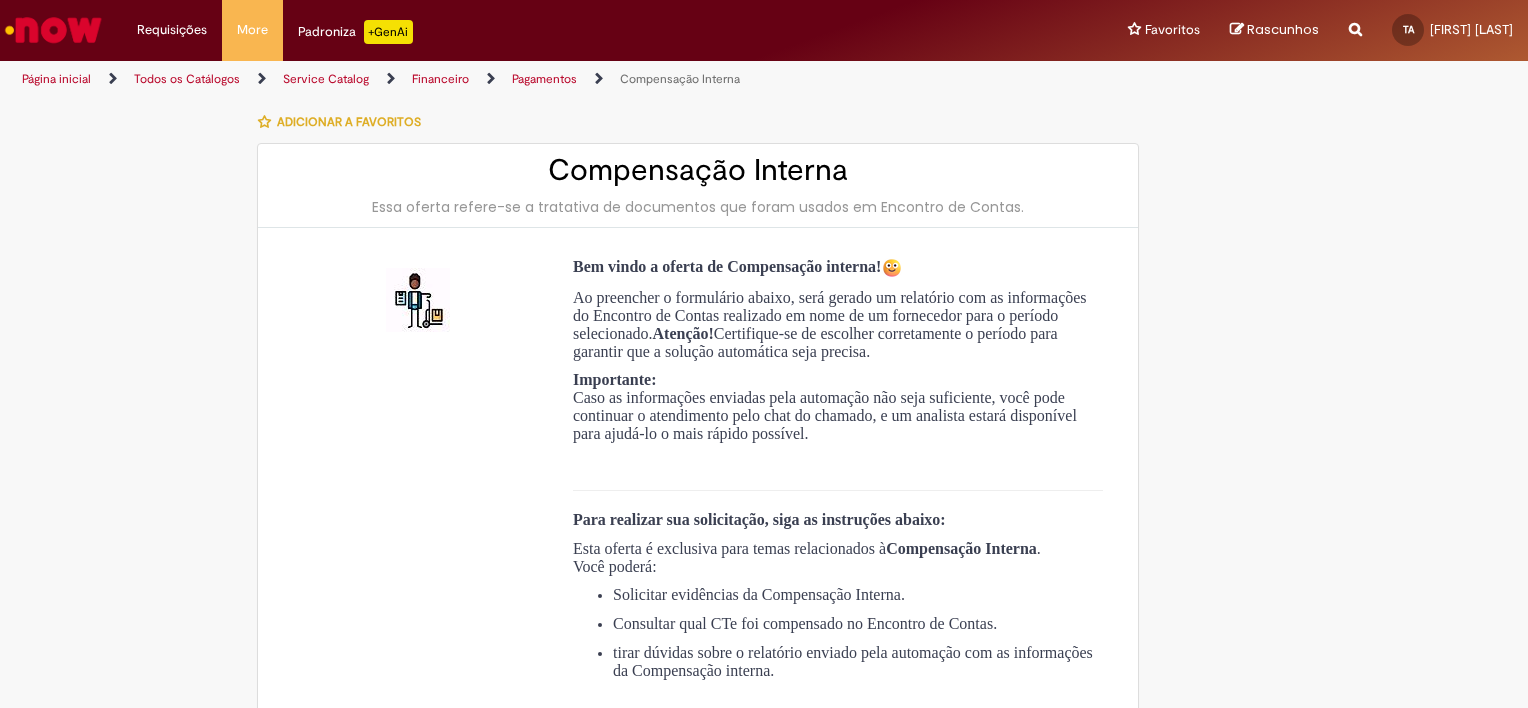 scroll, scrollTop: 0, scrollLeft: 0, axis: both 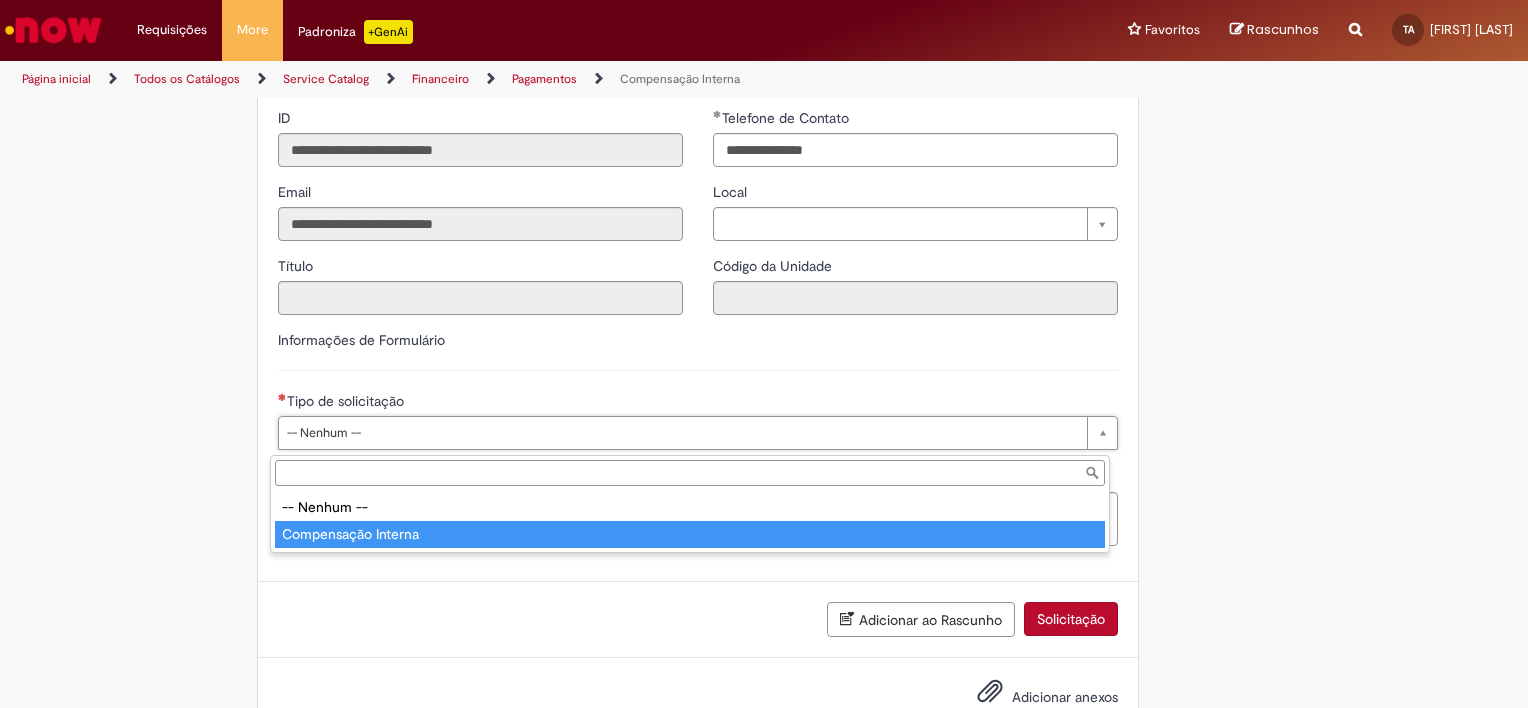 type on "**********" 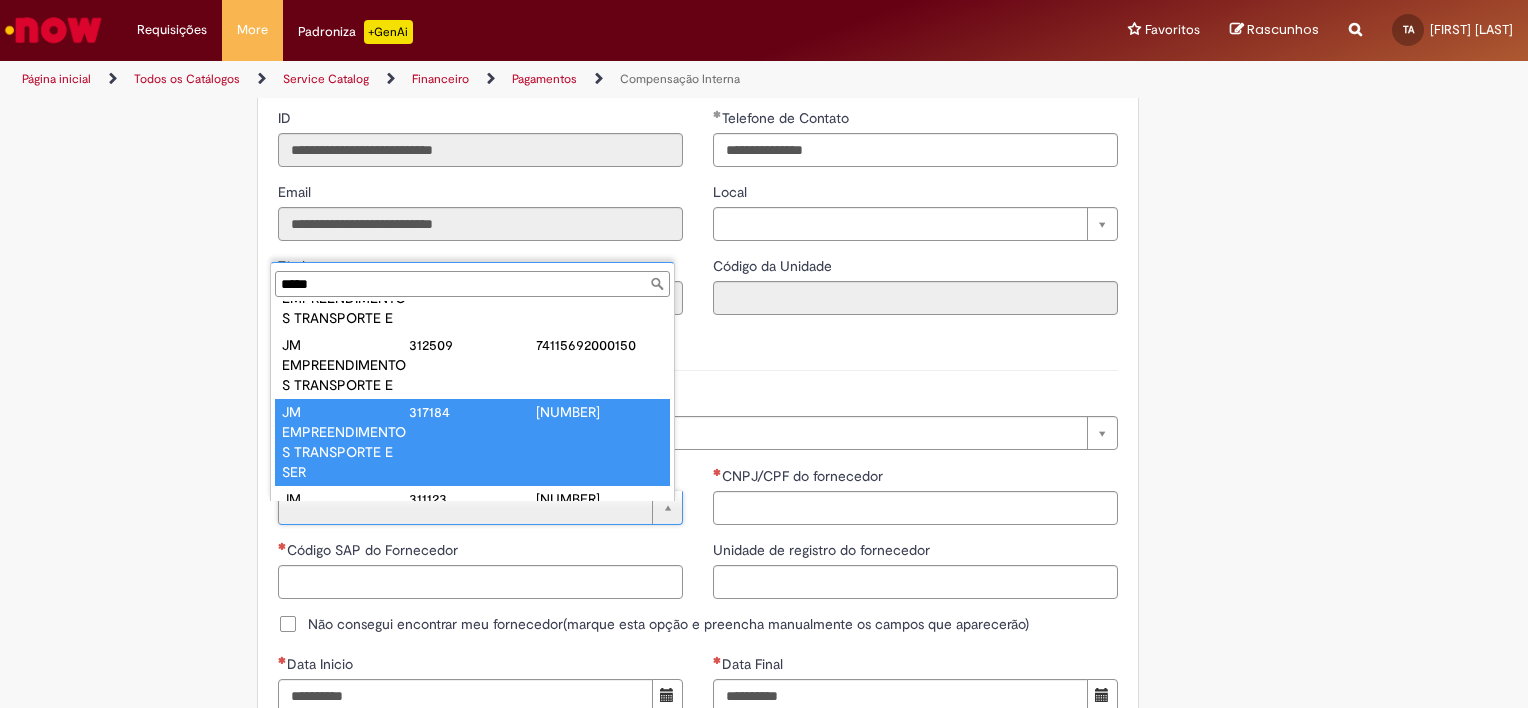 scroll, scrollTop: 300, scrollLeft: 0, axis: vertical 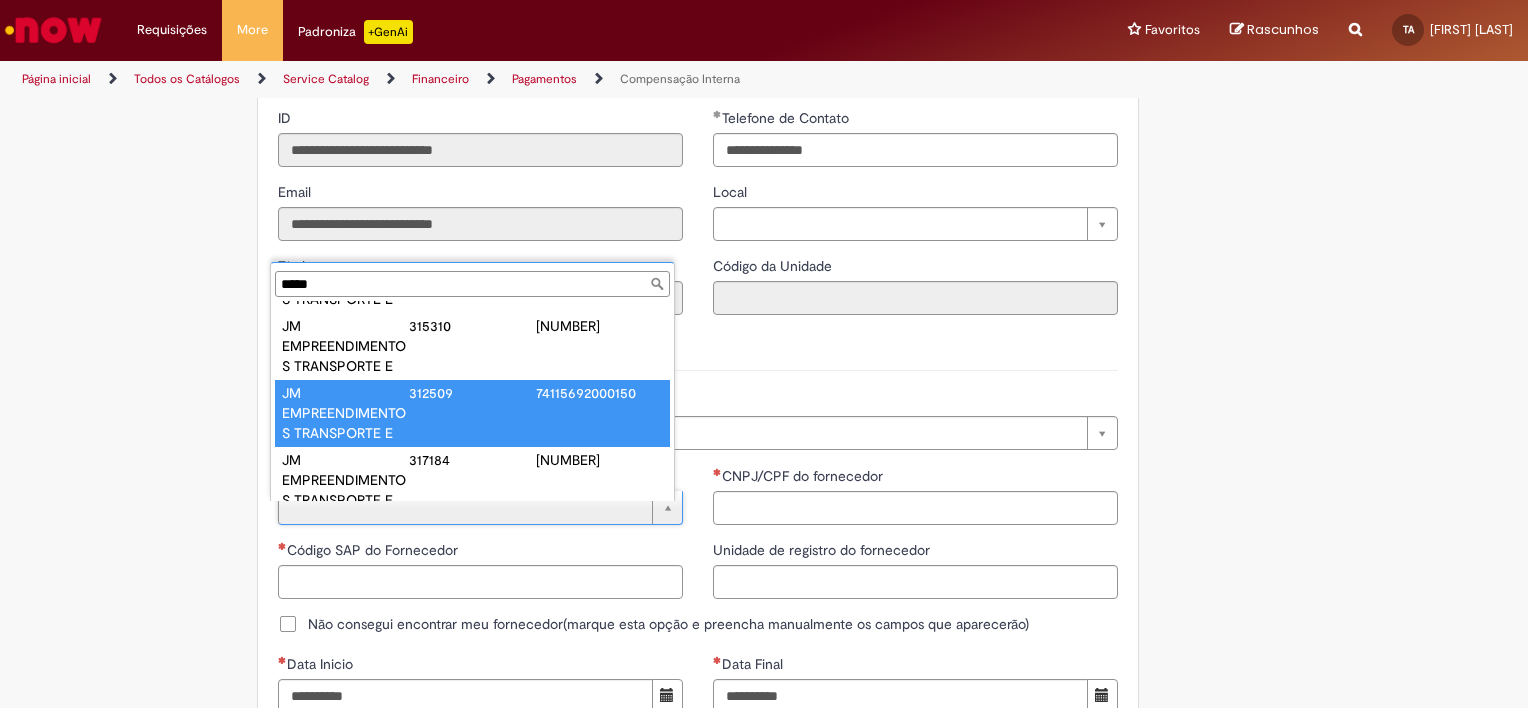 type on "*****" 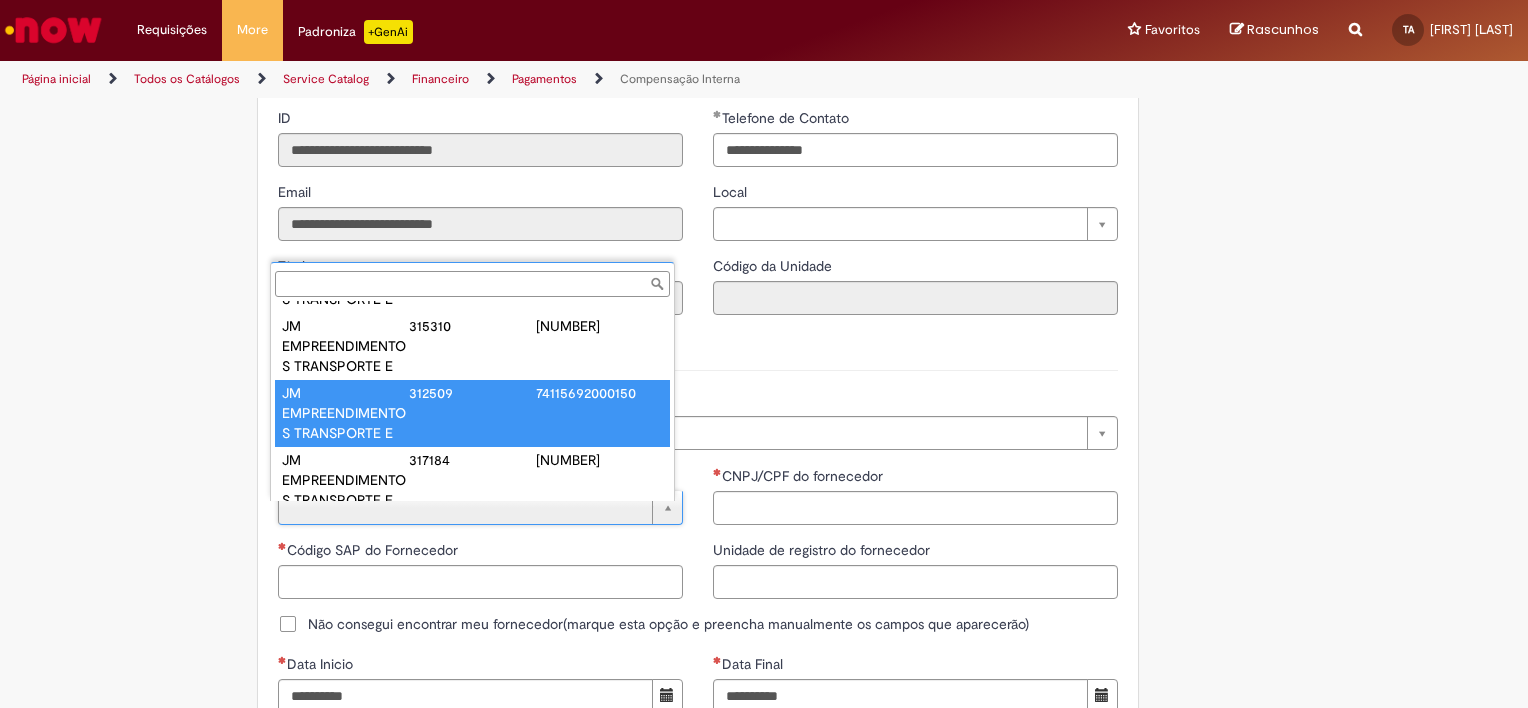 type on "******" 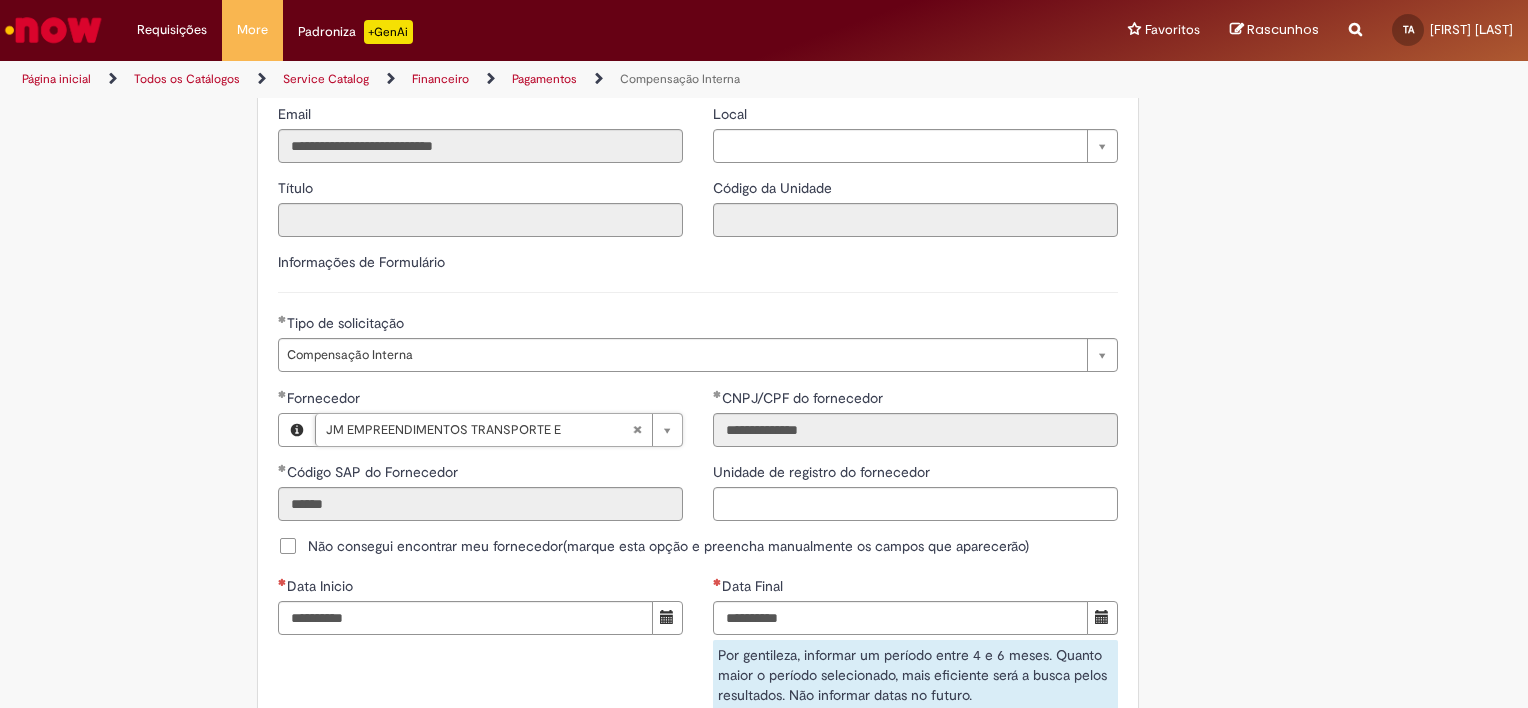 scroll, scrollTop: 1200, scrollLeft: 0, axis: vertical 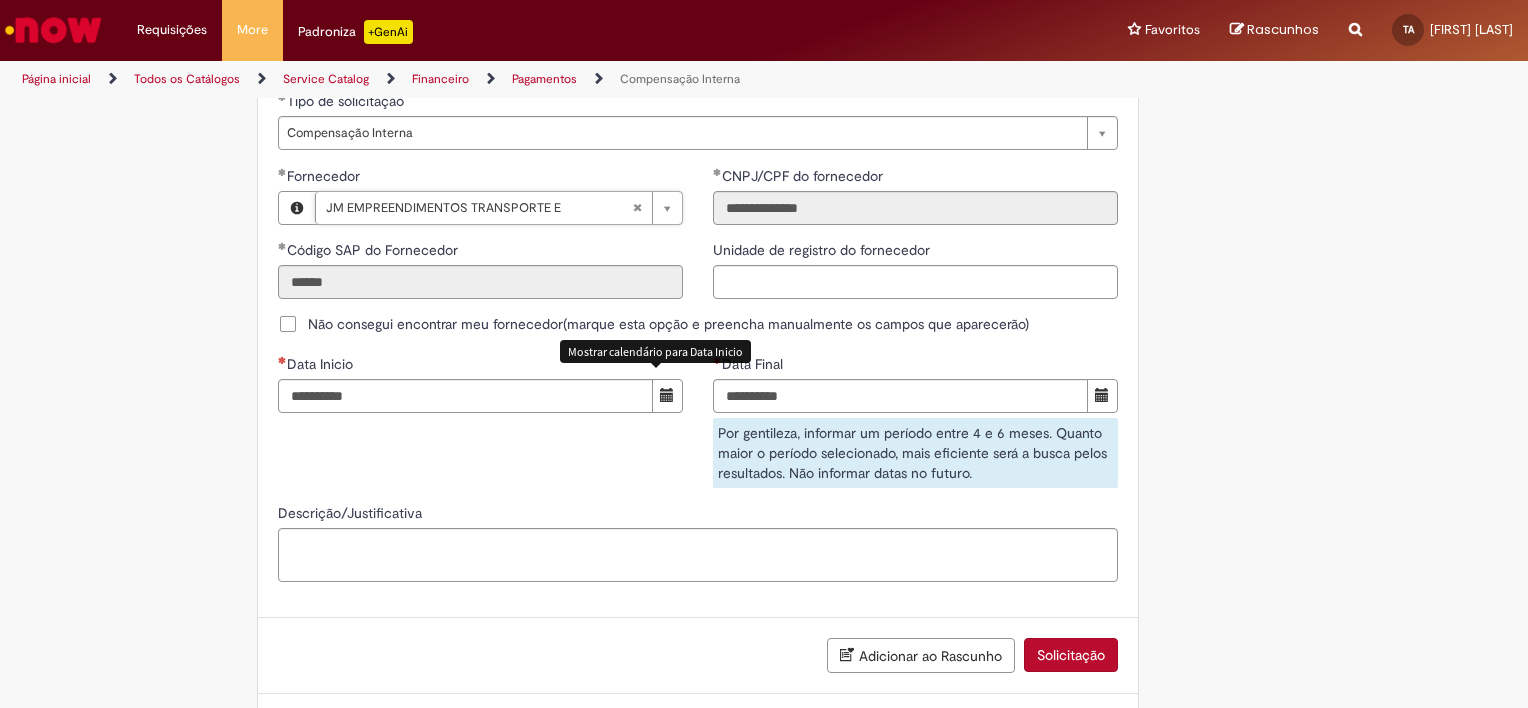 click at bounding box center [667, 395] 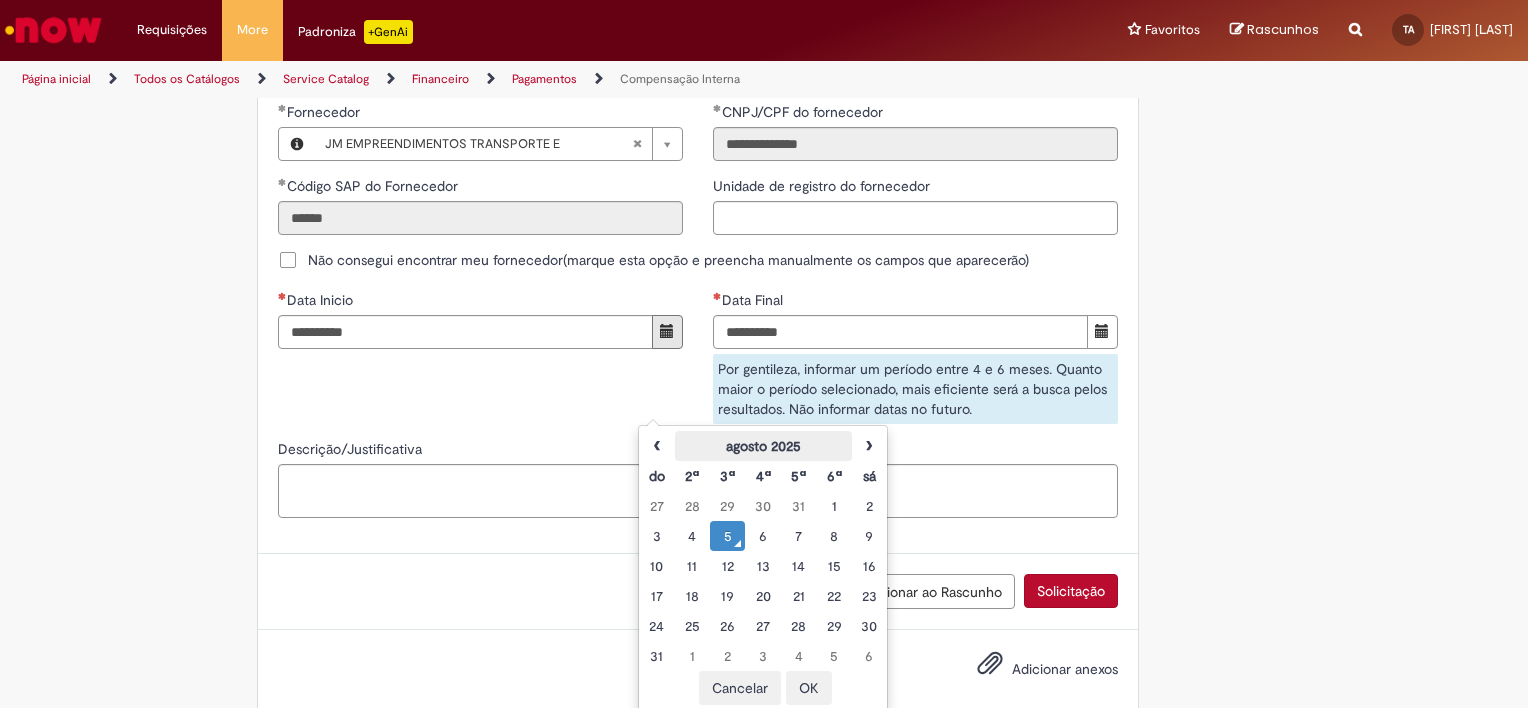 scroll, scrollTop: 1300, scrollLeft: 0, axis: vertical 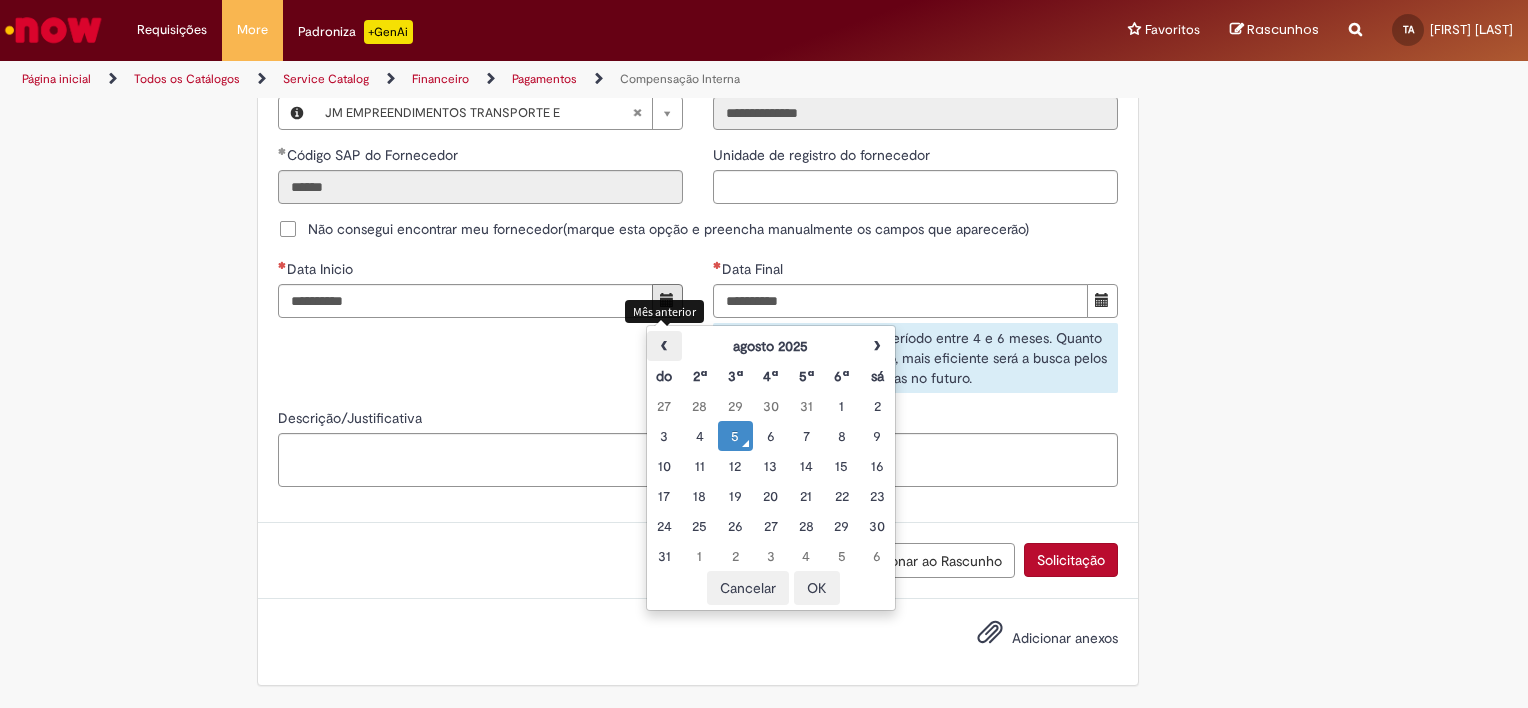 click on "‹" at bounding box center (664, 346) 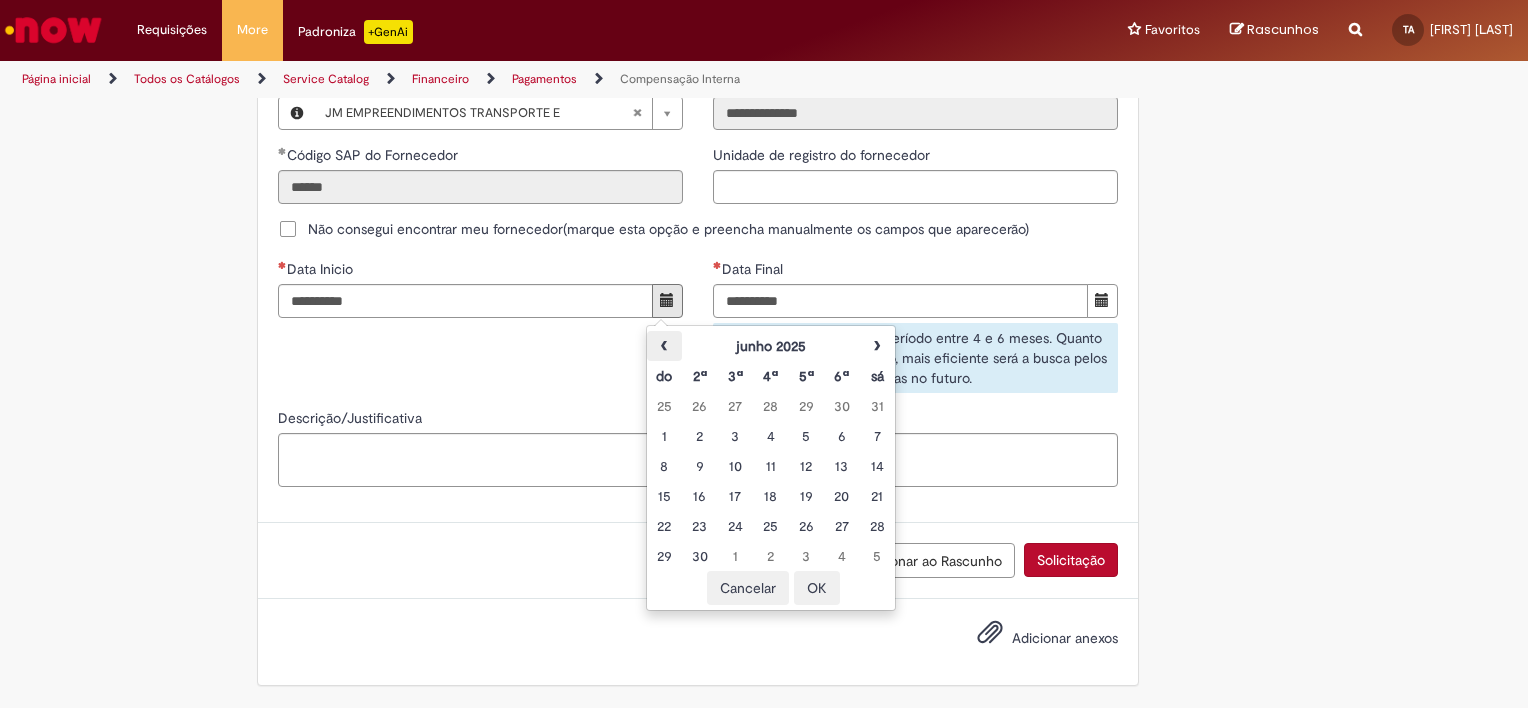 click on "‹" at bounding box center [664, 346] 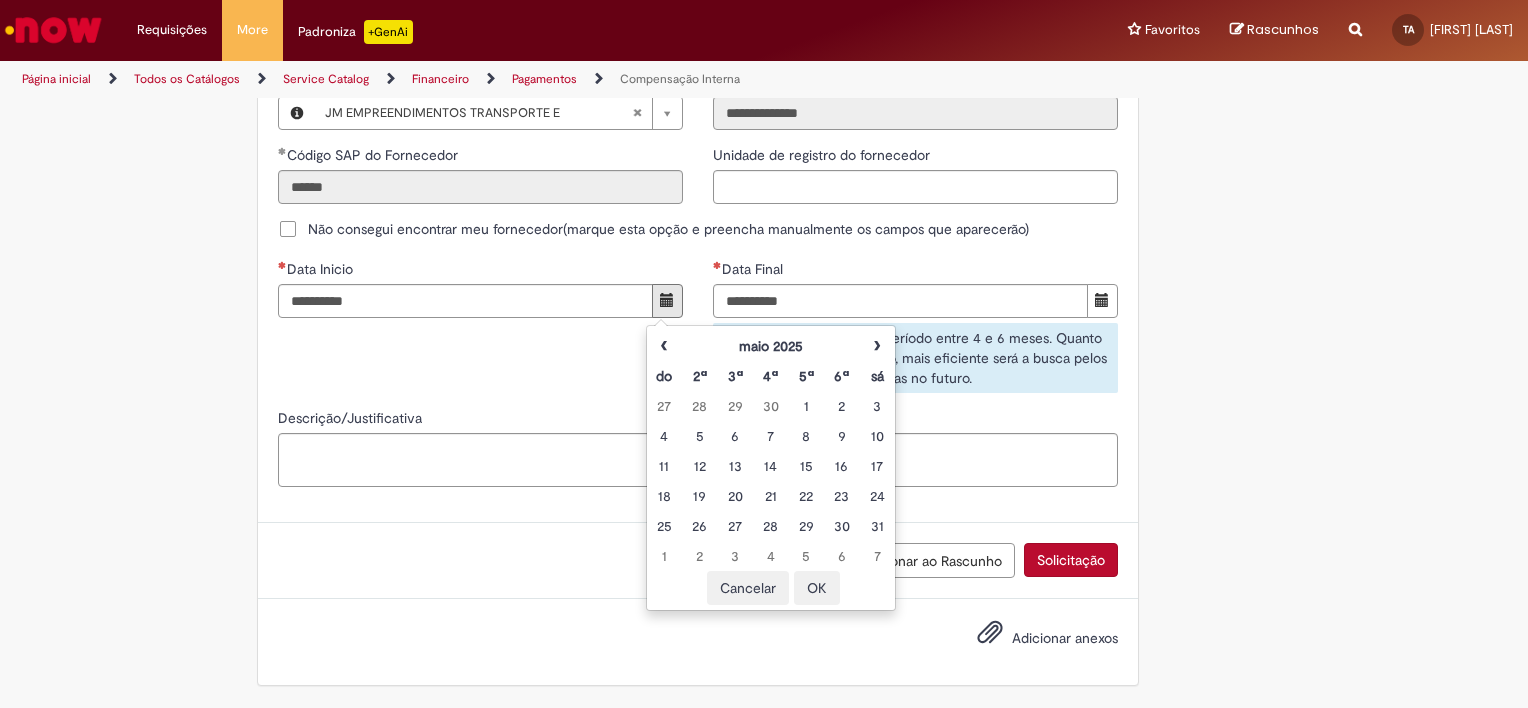 drag, startPoint x: 802, startPoint y: 408, endPoint x: 836, endPoint y: 595, distance: 190.06578 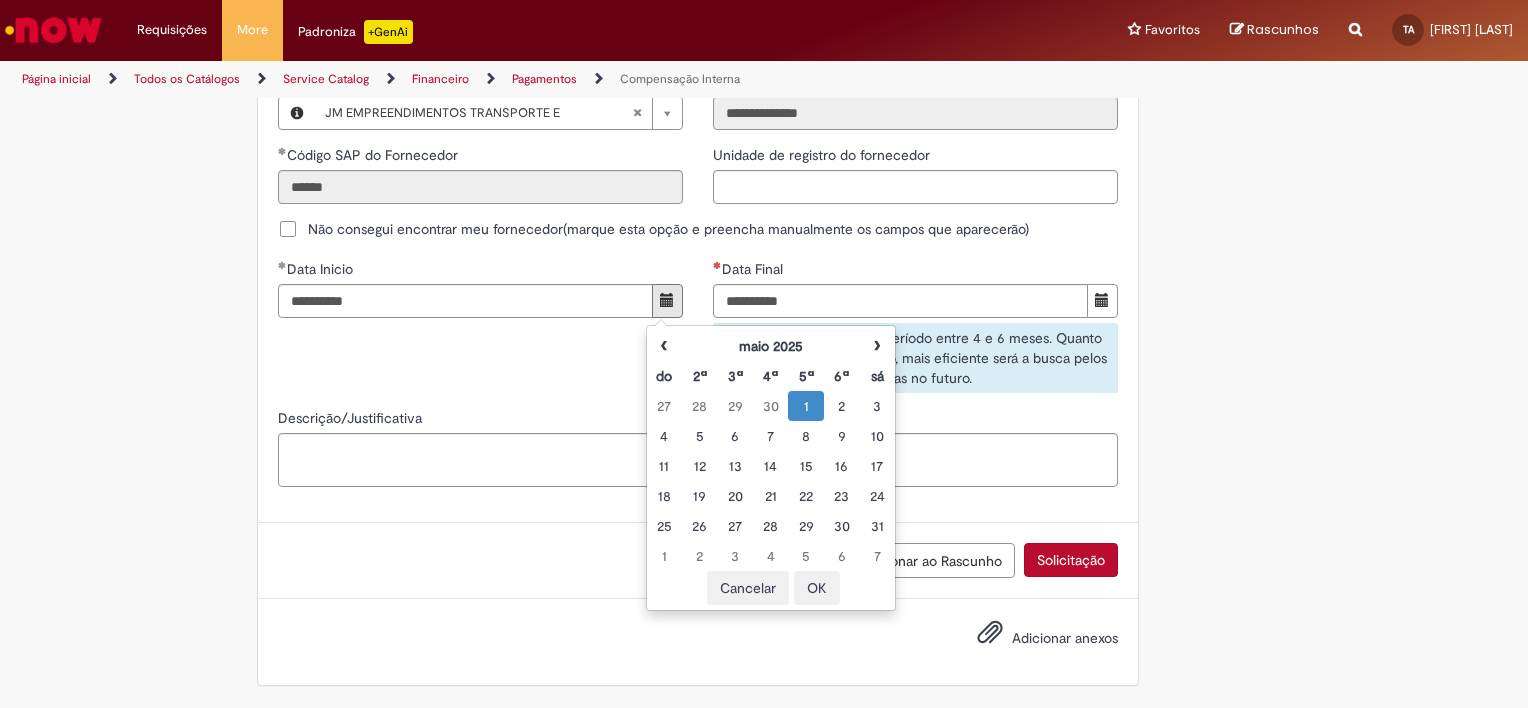 click on "OK" at bounding box center (817, 588) 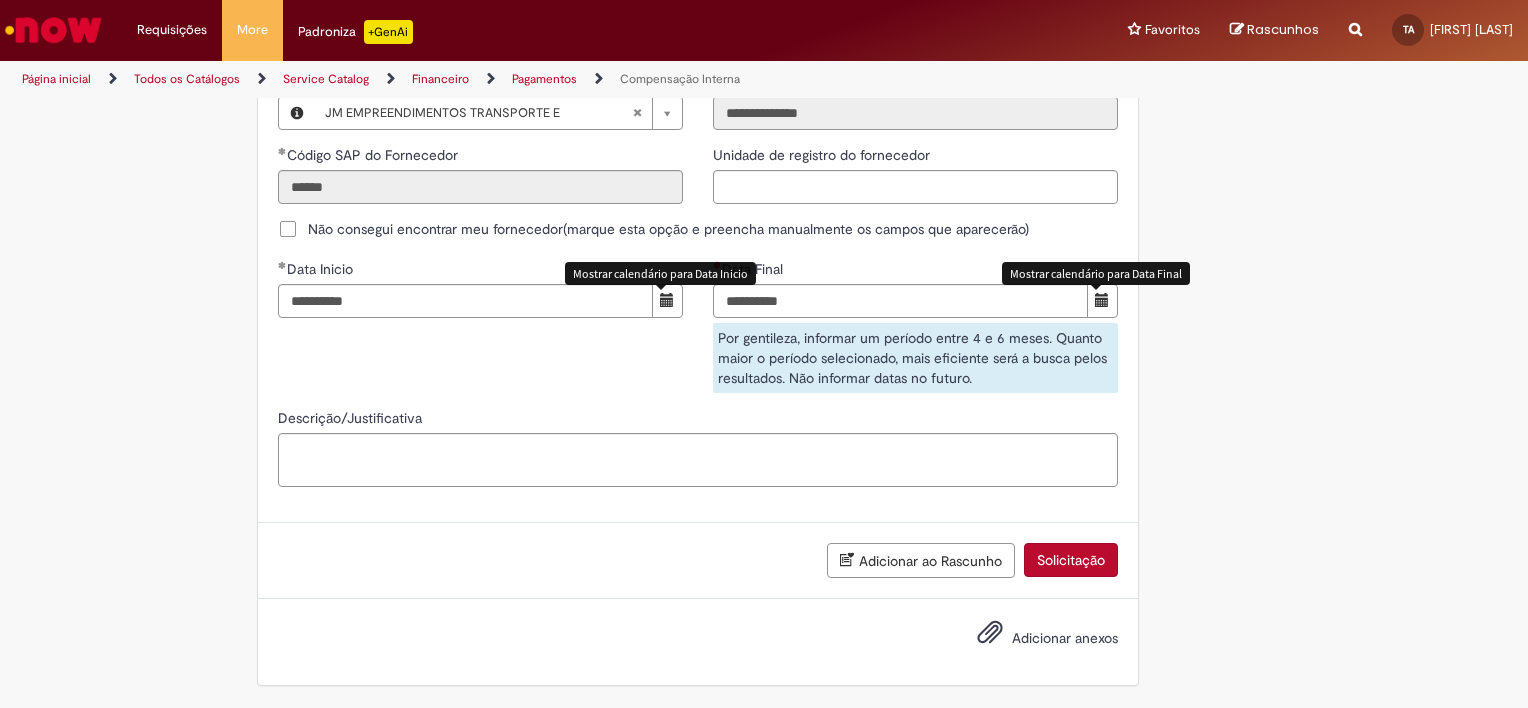 click at bounding box center [1102, 300] 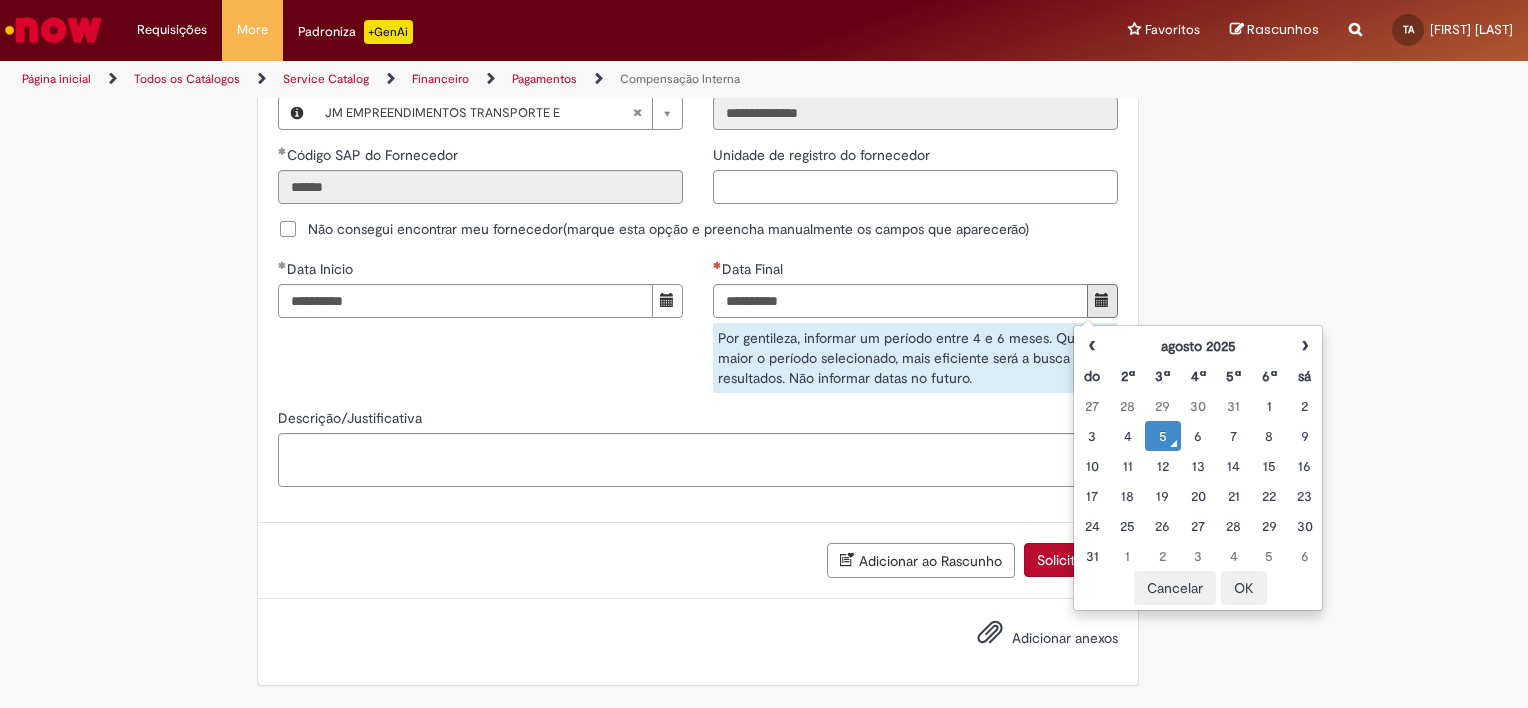 click on "5" at bounding box center [1162, 436] 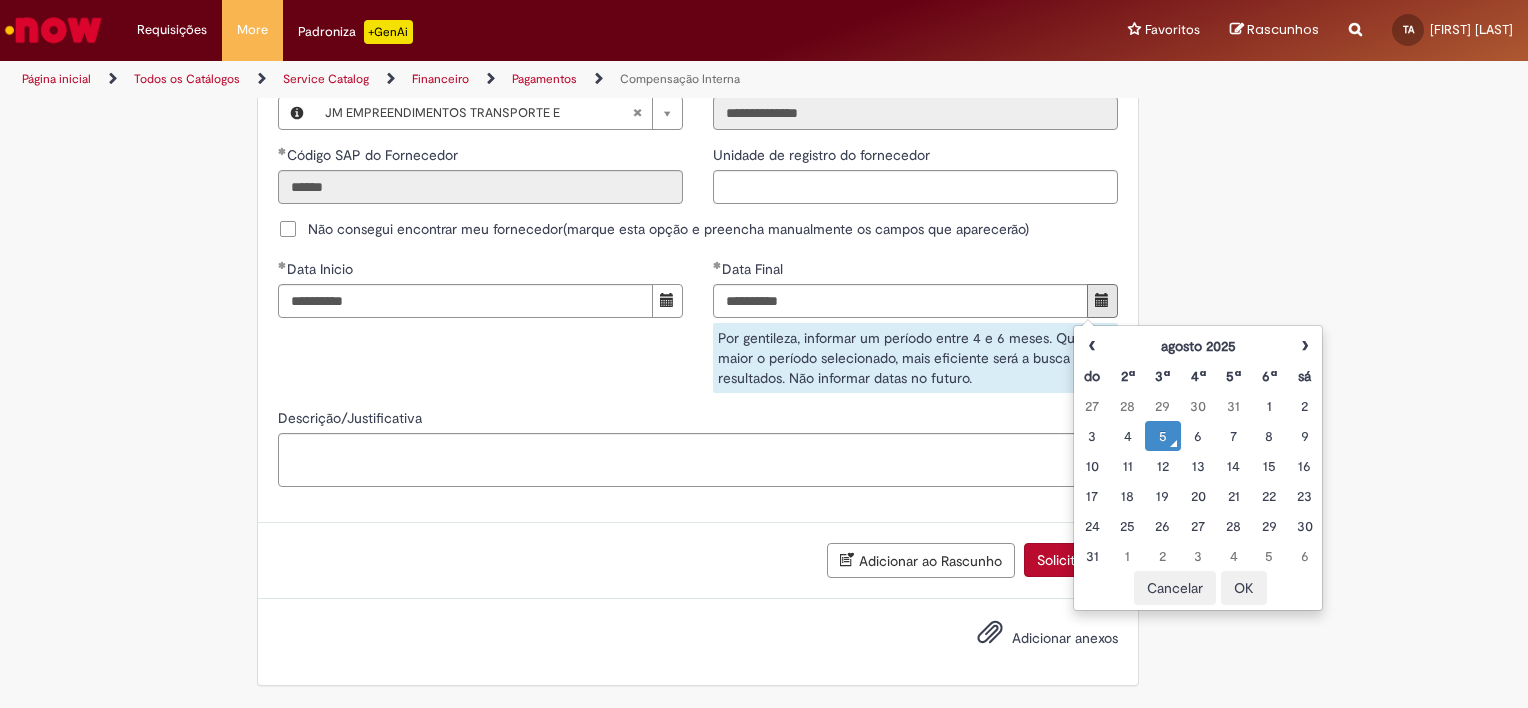 click on "Adicionar a Favoritos
Compensação Interna
Essa oferta refere-se a tratativa de documentos que foram usados em Encontro de Contas.
Bem vindo a oferta de Compensação interna!
Ao preencher o formulário abaixo, será gerado um relatório com as informações do Encontro de Contas realizado em nome de um fornecedor para o período selecionado.  Atenção!  Certifique-se de escolher corretamente o período para garantir que a solução automática seja precisa.
Importante: Caso as informações enviadas pela automação não seja suficiente, você pode continuar o atendimento pelo chat do chamado, e um analista estará disponível para ajudá-lo o mais rápido possível.
Para realizar sua solicitação, siga as instruções abaixo:
Esta oferta é exclusiva para temas relacionados à  Compensação Interna . Você poderá:" at bounding box center (764, -244) 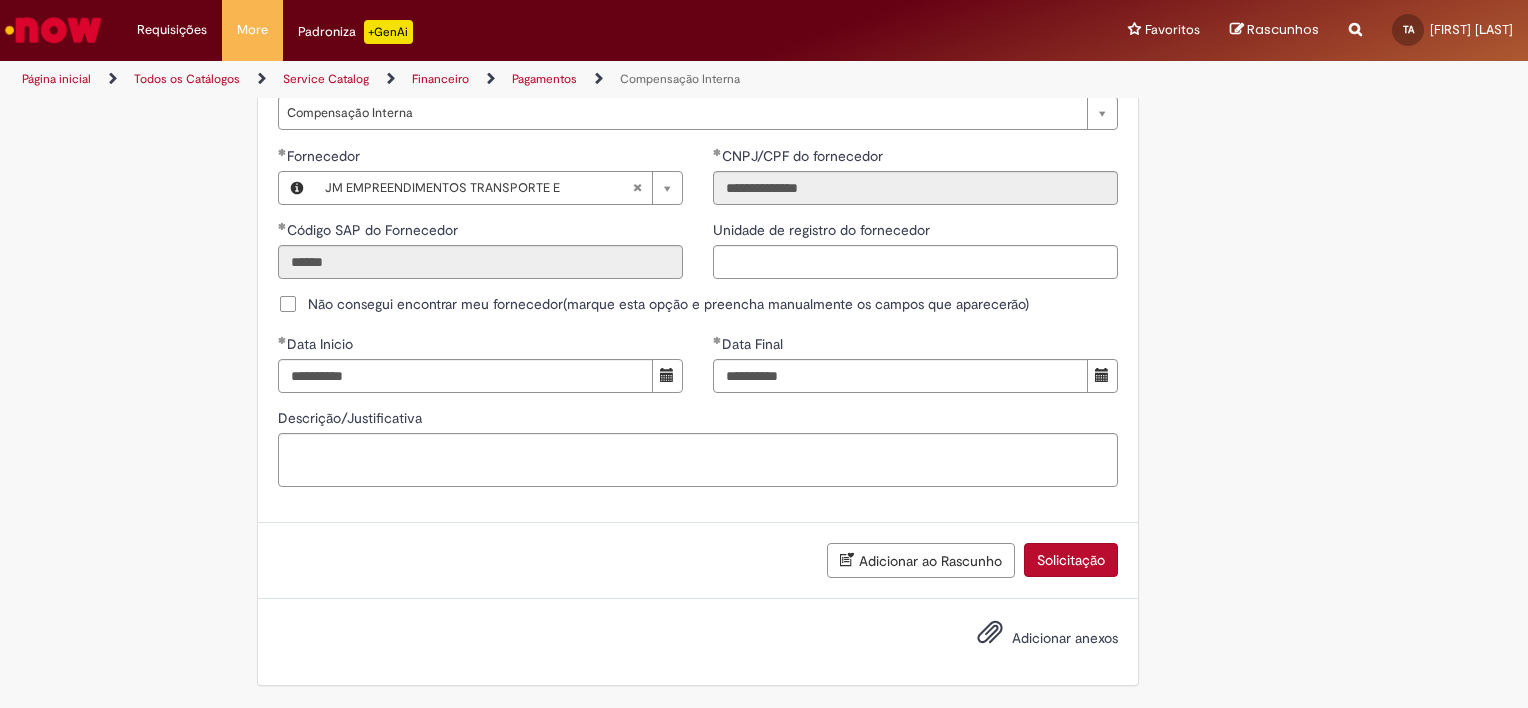 scroll, scrollTop: 1227, scrollLeft: 0, axis: vertical 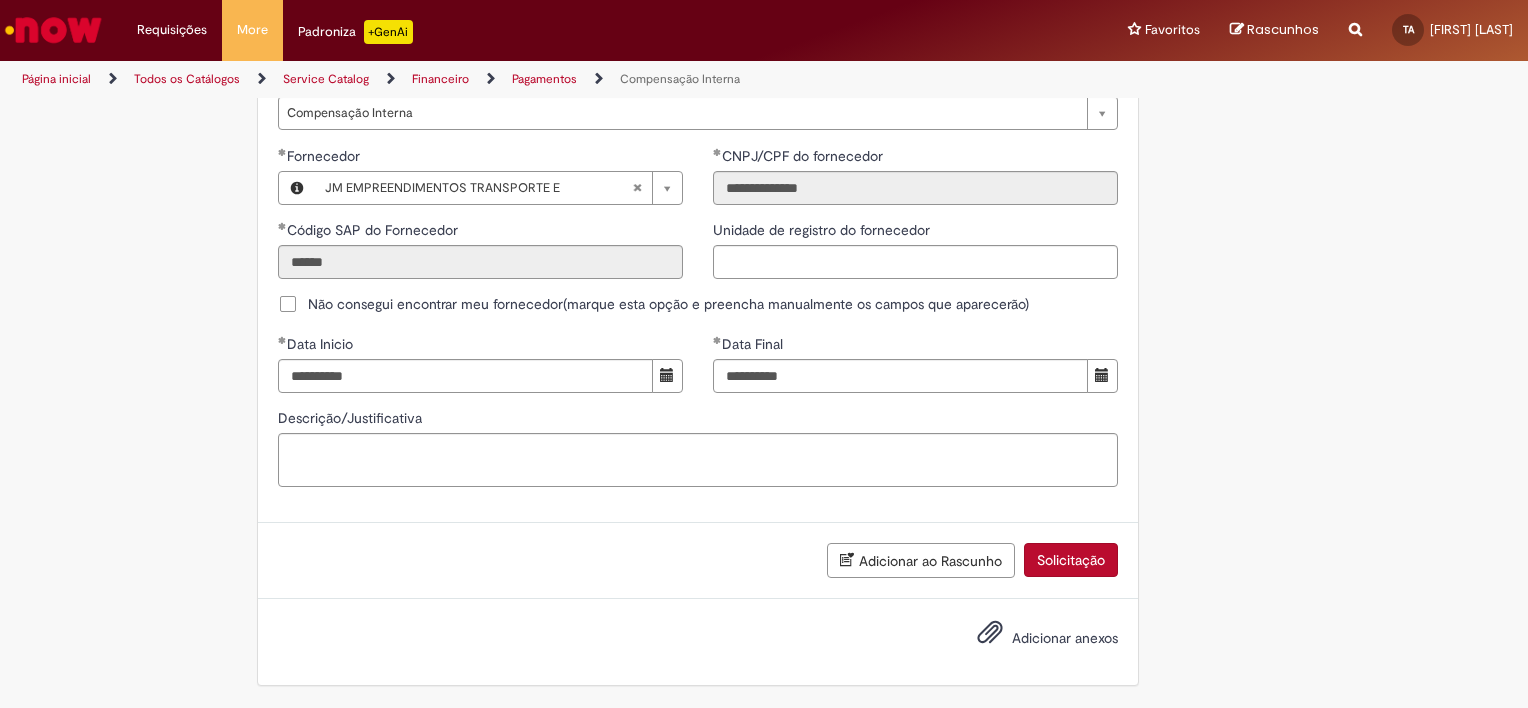 click on "Solicitação" at bounding box center [1071, 560] 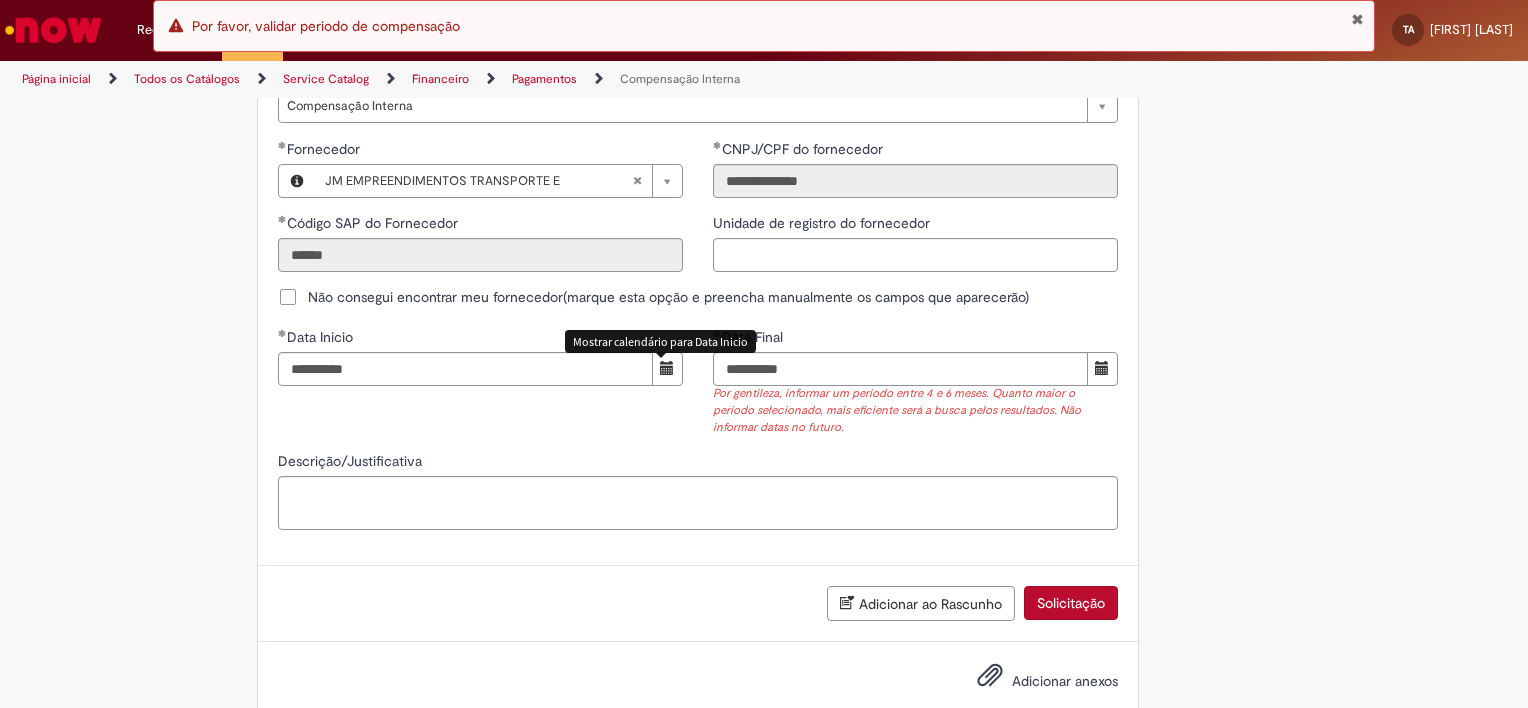click at bounding box center [667, 368] 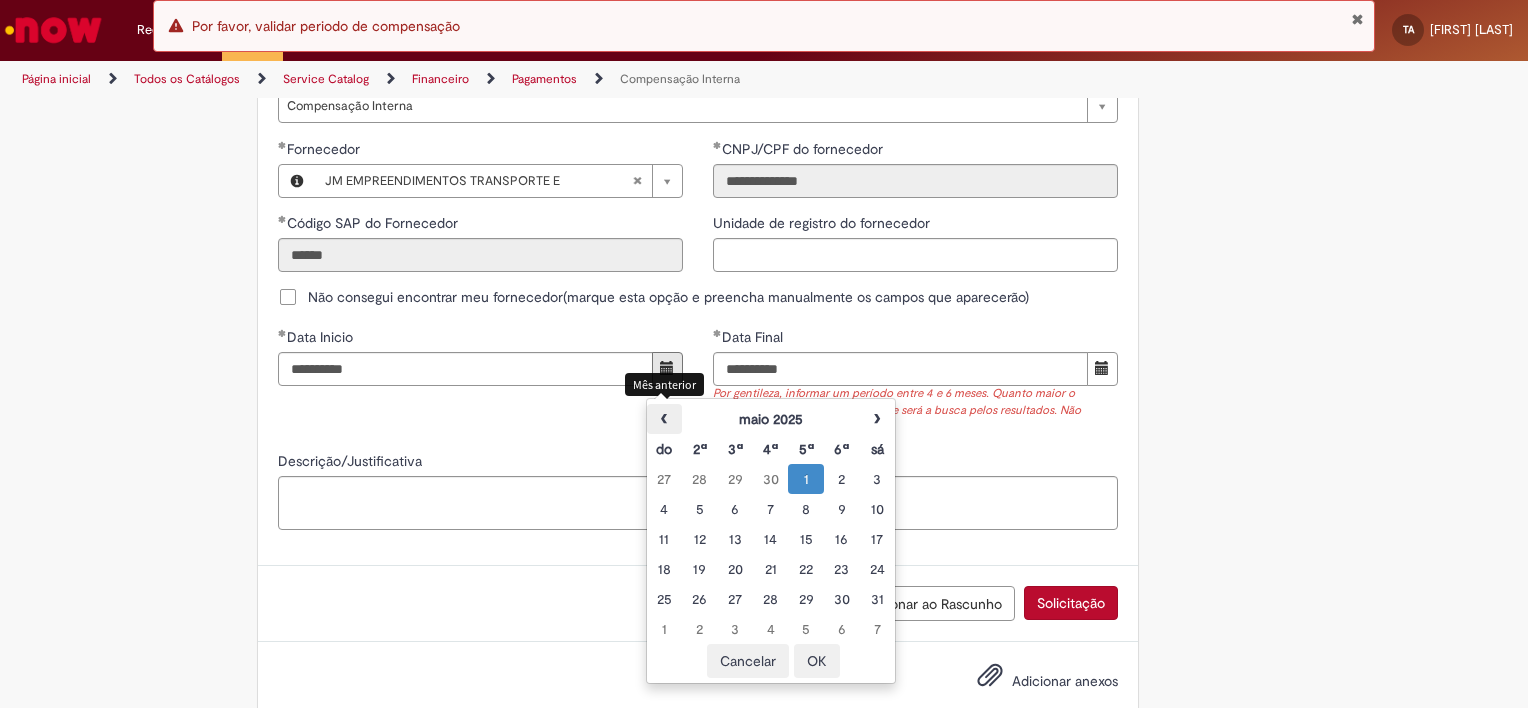 click on "‹" at bounding box center (664, 419) 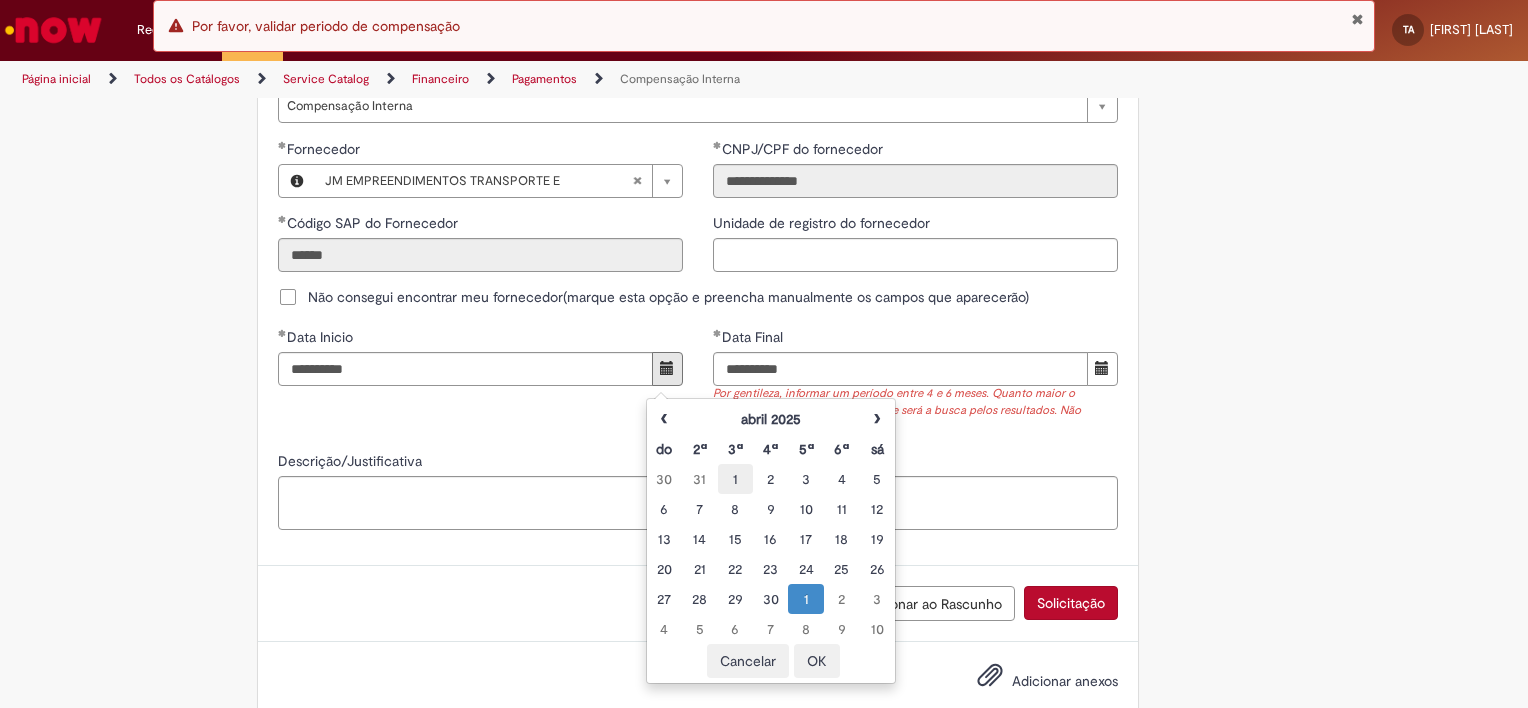 click on "1" at bounding box center [735, 479] 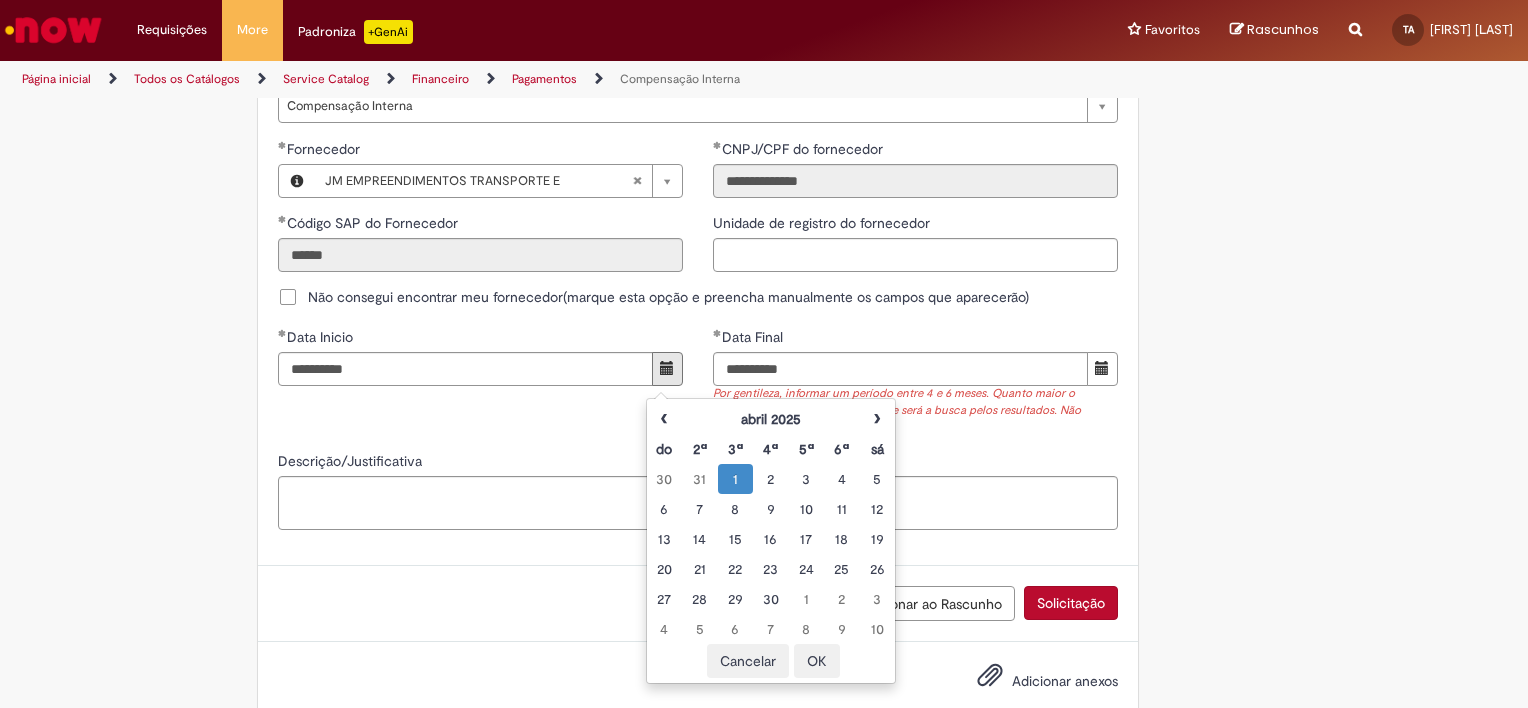 click on "Adicionar a Favoritos
Compensação Interna
Essa oferta refere-se a tratativa de documentos que foram usados em Encontro de Contas.
Bem vindo a oferta de Compensação interna!
Ao preencher o formulário abaixo, será gerado um relatório com as informações do Encontro de Contas realizado em nome de um fornecedor para o período selecionado.  Atenção!  Certifique-se de escolher corretamente o período para garantir que a solução automática seja precisa.
Importante: Caso as informações enviadas pela automação não seja suficiente, você pode continuar o atendimento pelo chat do chamado, e um analista estará disponível para ajudá-lo o mais rápido possível.
Para realizar sua solicitação, siga as instruções abaixo:
Esta oferta é exclusiva para temas relacionados à  Compensação Interna . Você poderá:" at bounding box center [764, -189] 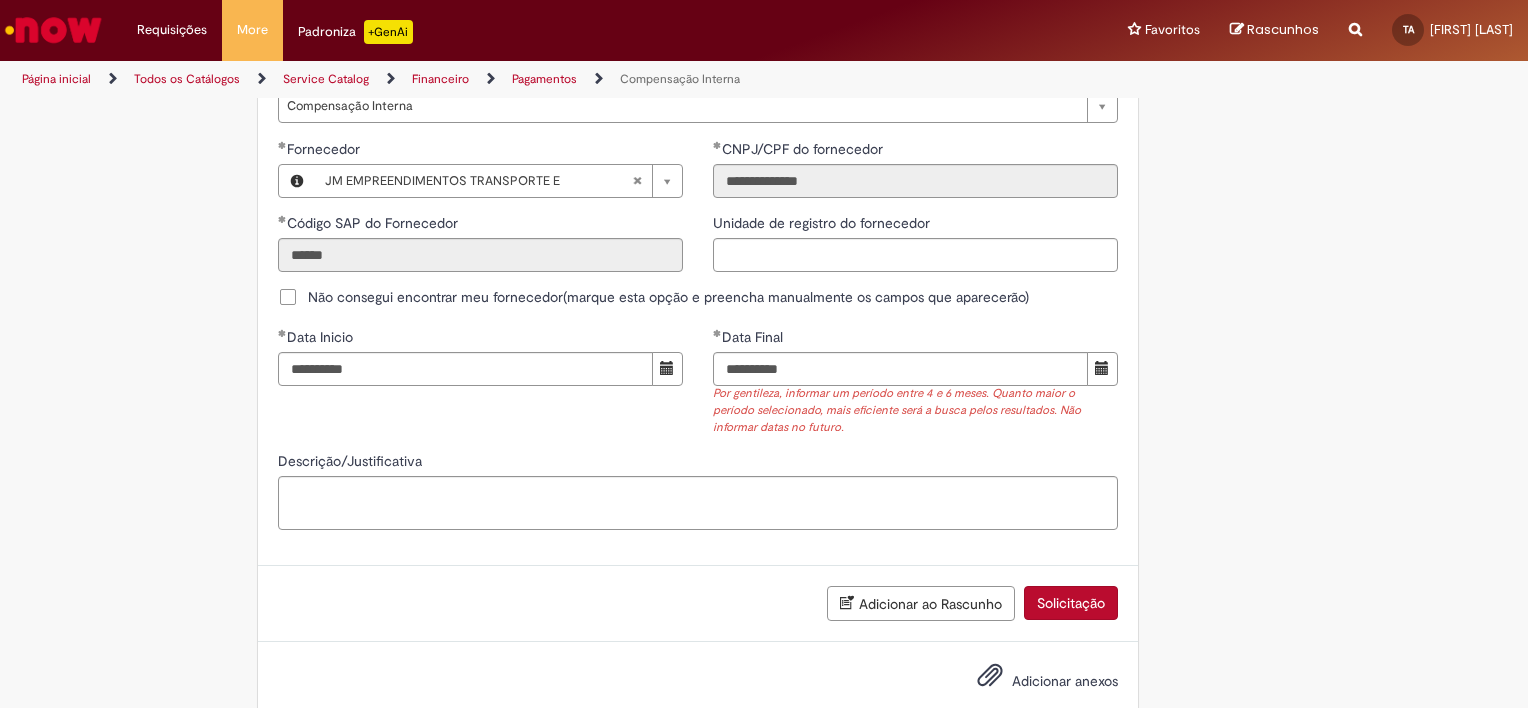 click on "Solicitação" at bounding box center (1071, 603) 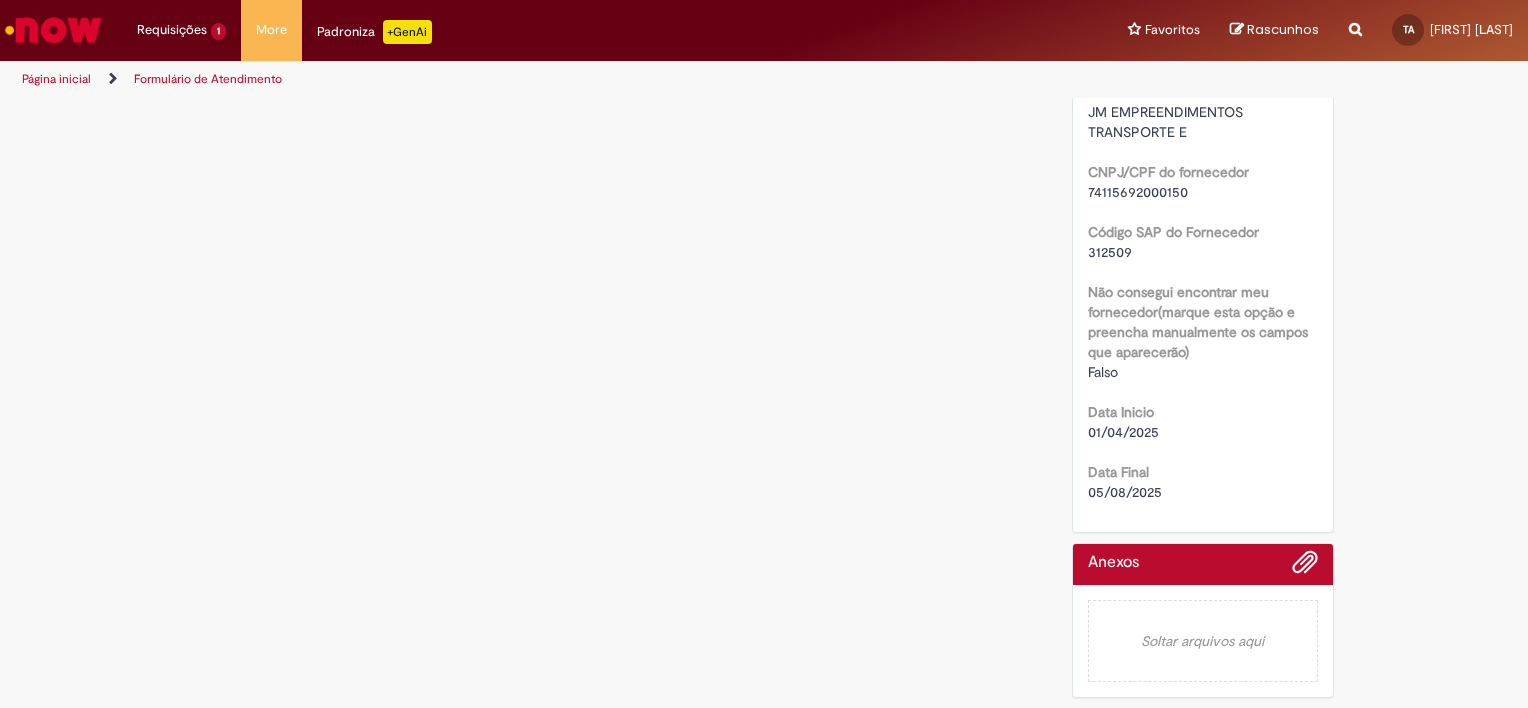 scroll, scrollTop: 0, scrollLeft: 0, axis: both 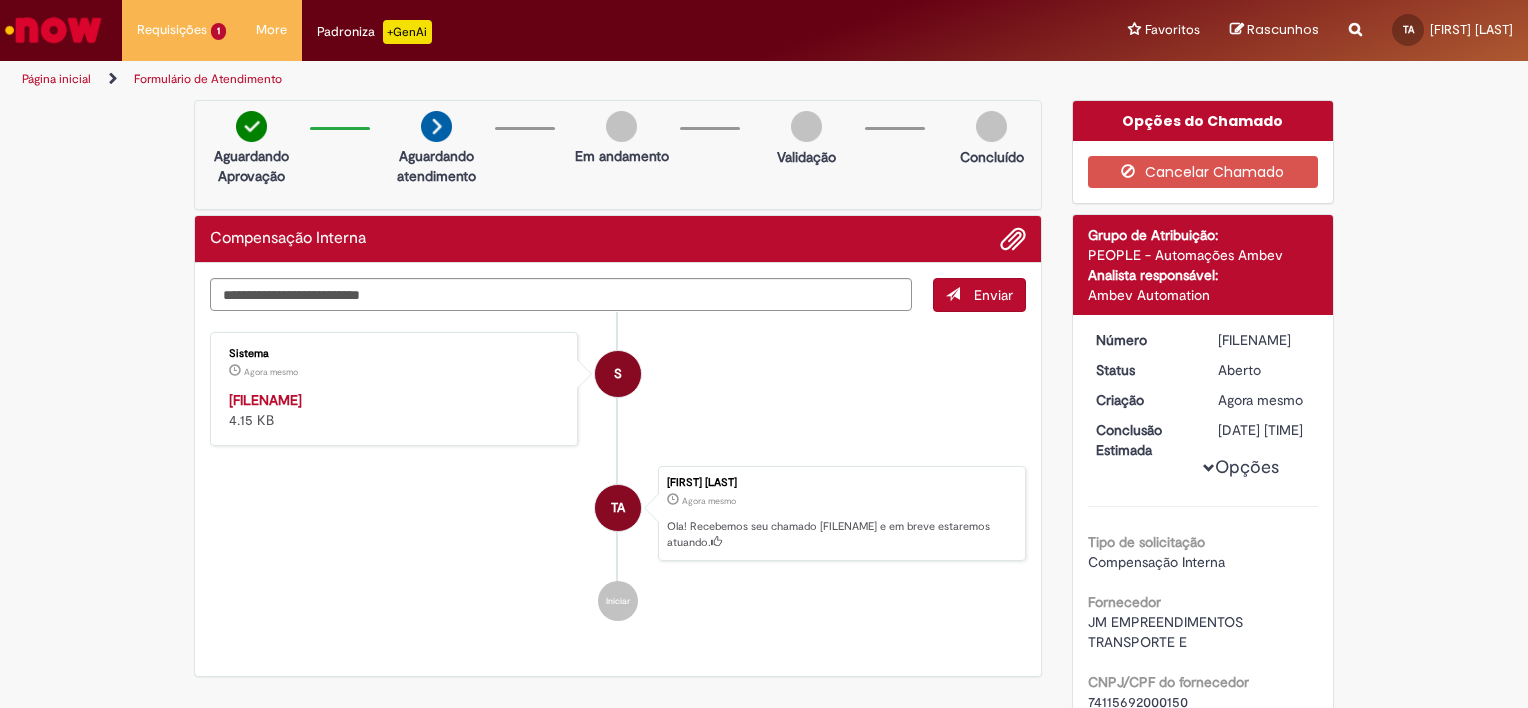 click on "[FILENAME]" at bounding box center [265, 400] 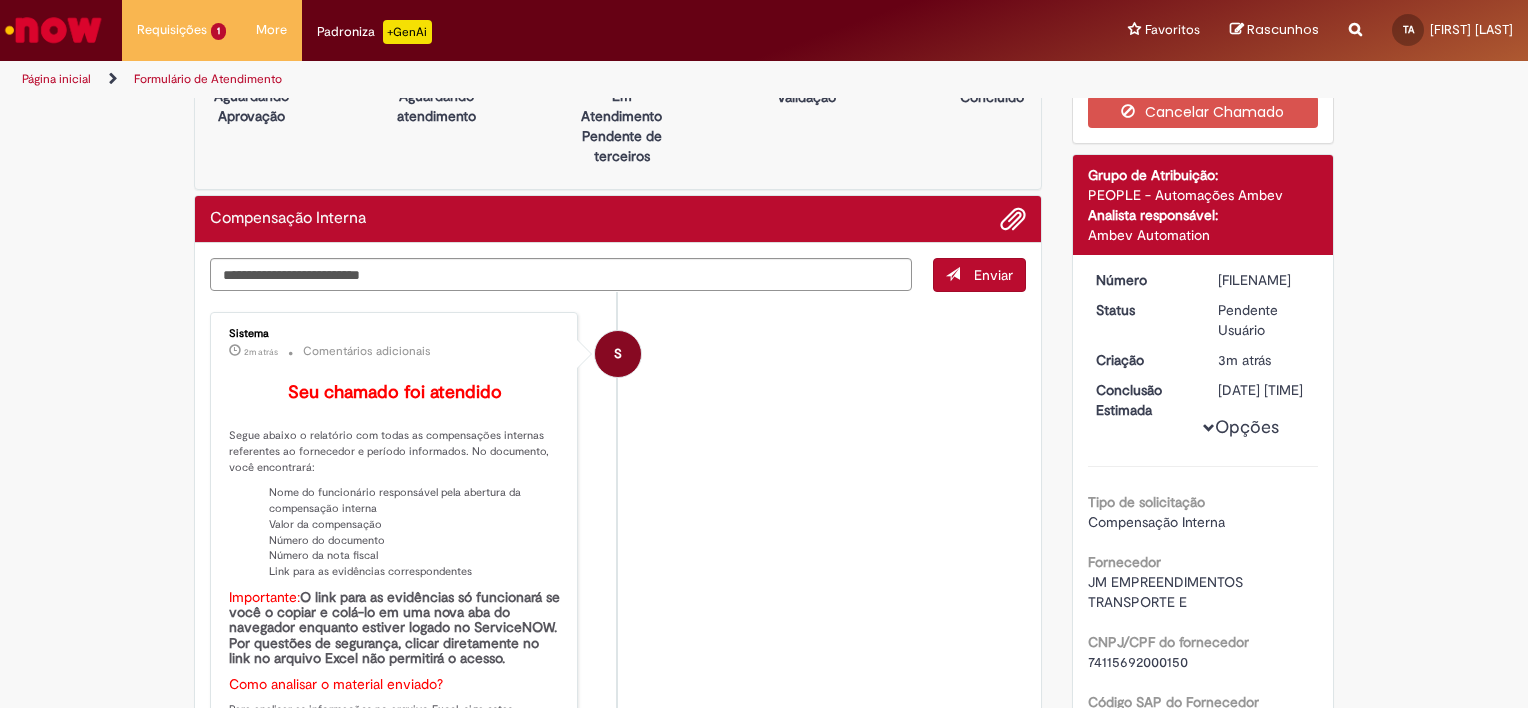 scroll, scrollTop: 100, scrollLeft: 0, axis: vertical 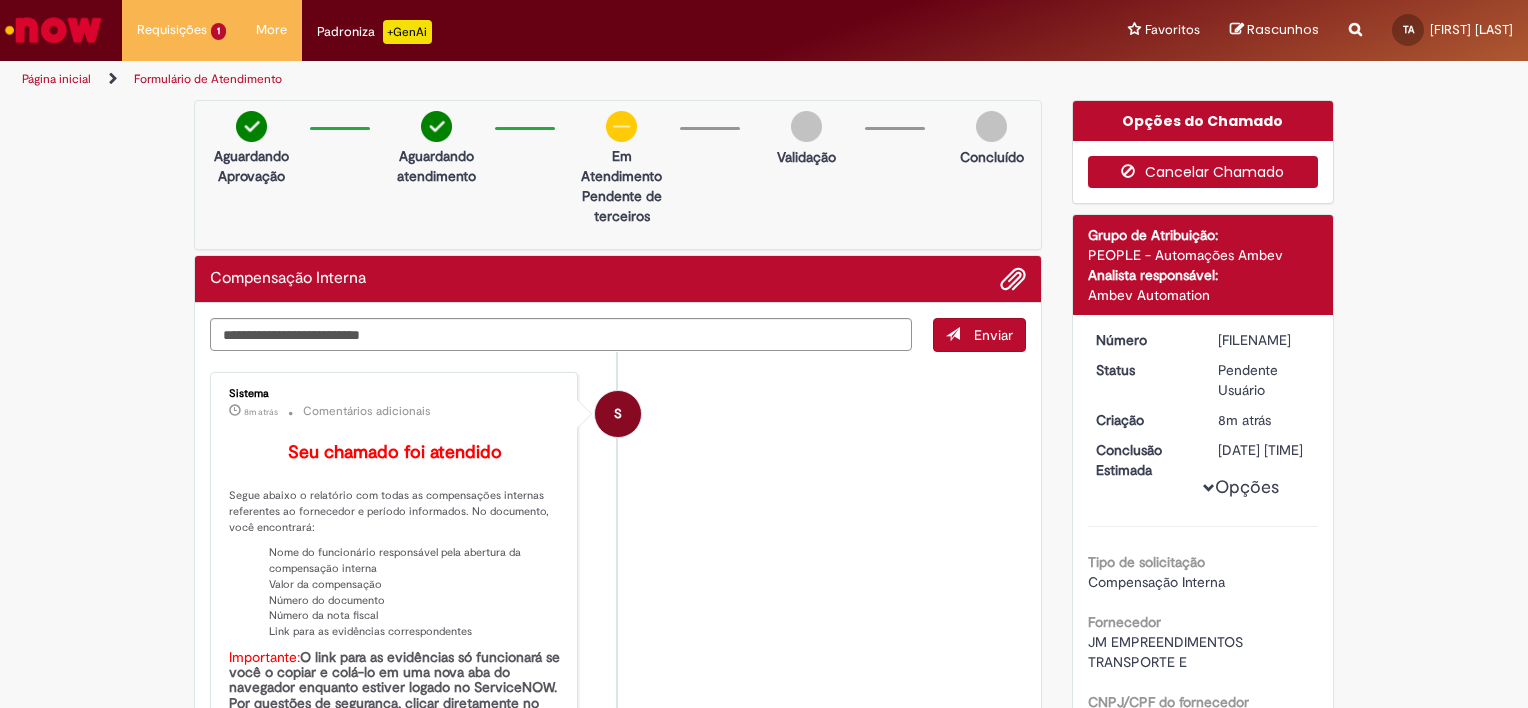 click on "Cancelar Chamado" at bounding box center [1203, 172] 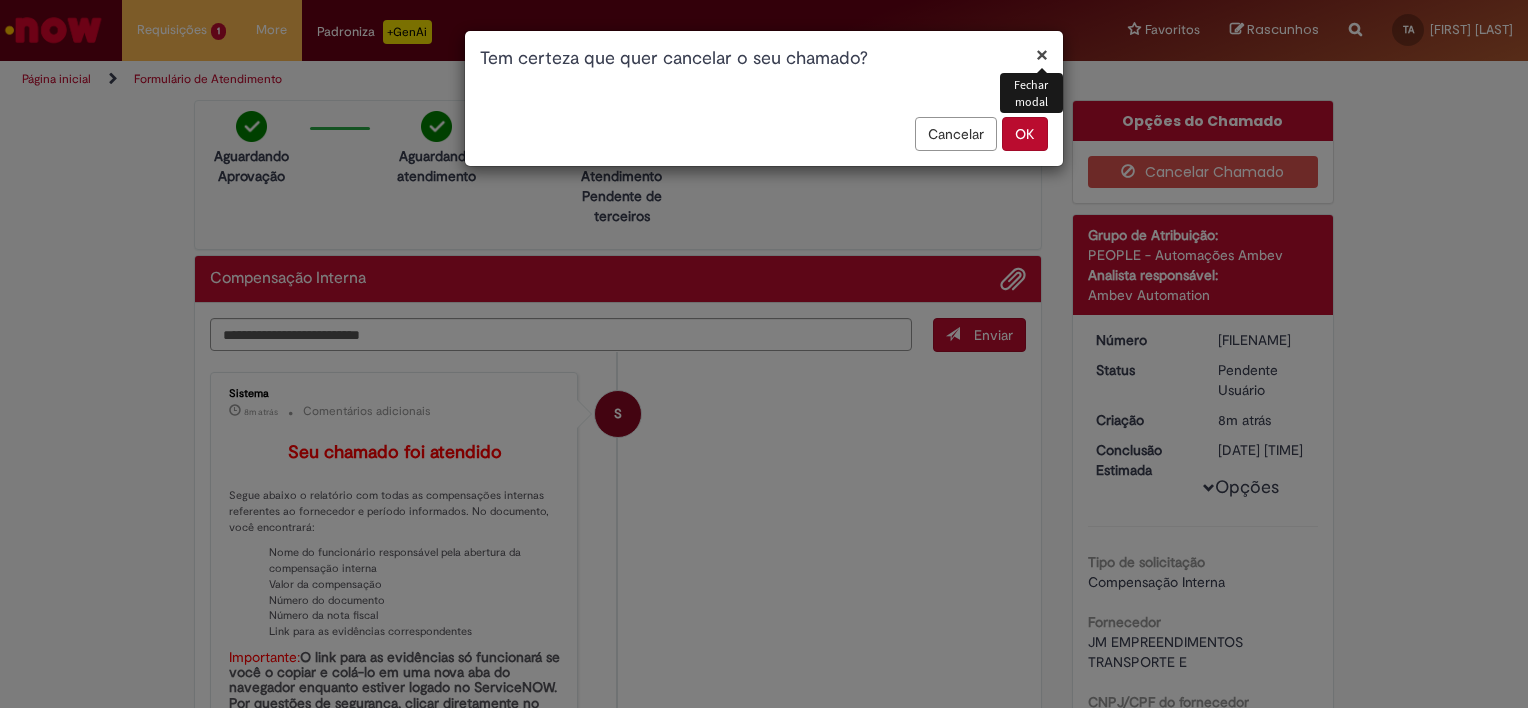 click on "OK" at bounding box center [1025, 134] 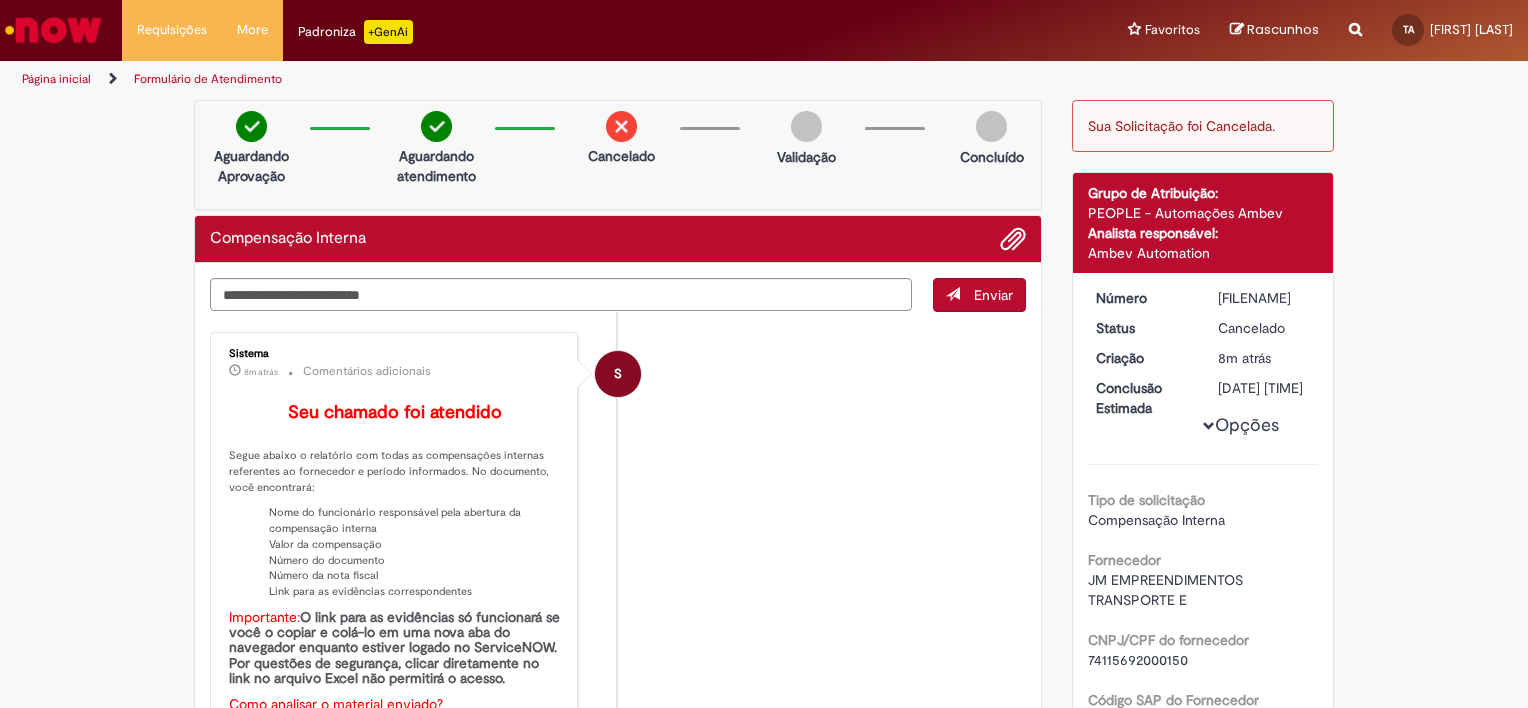 click on "Página inicial" at bounding box center (56, 79) 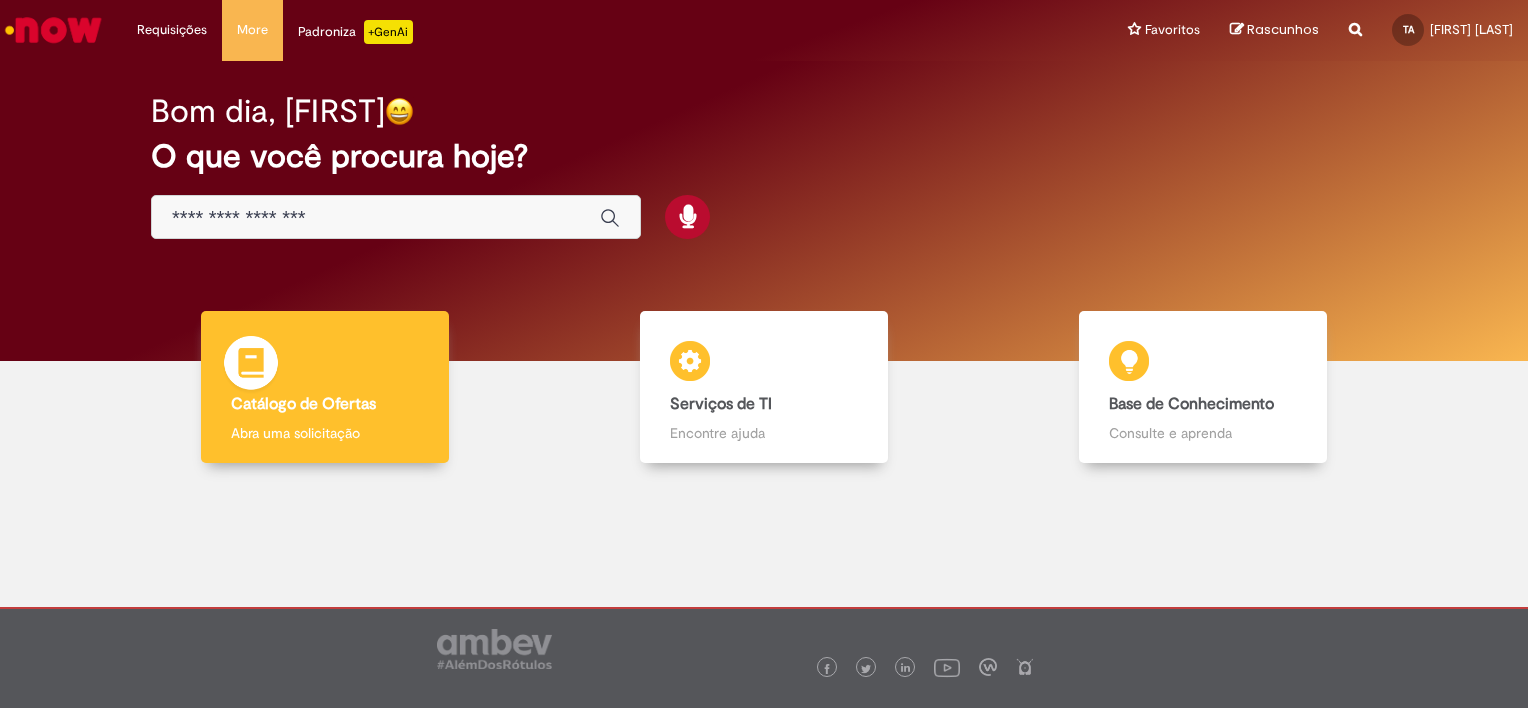 click on "Catálogo de Ofertas" at bounding box center [303, 404] 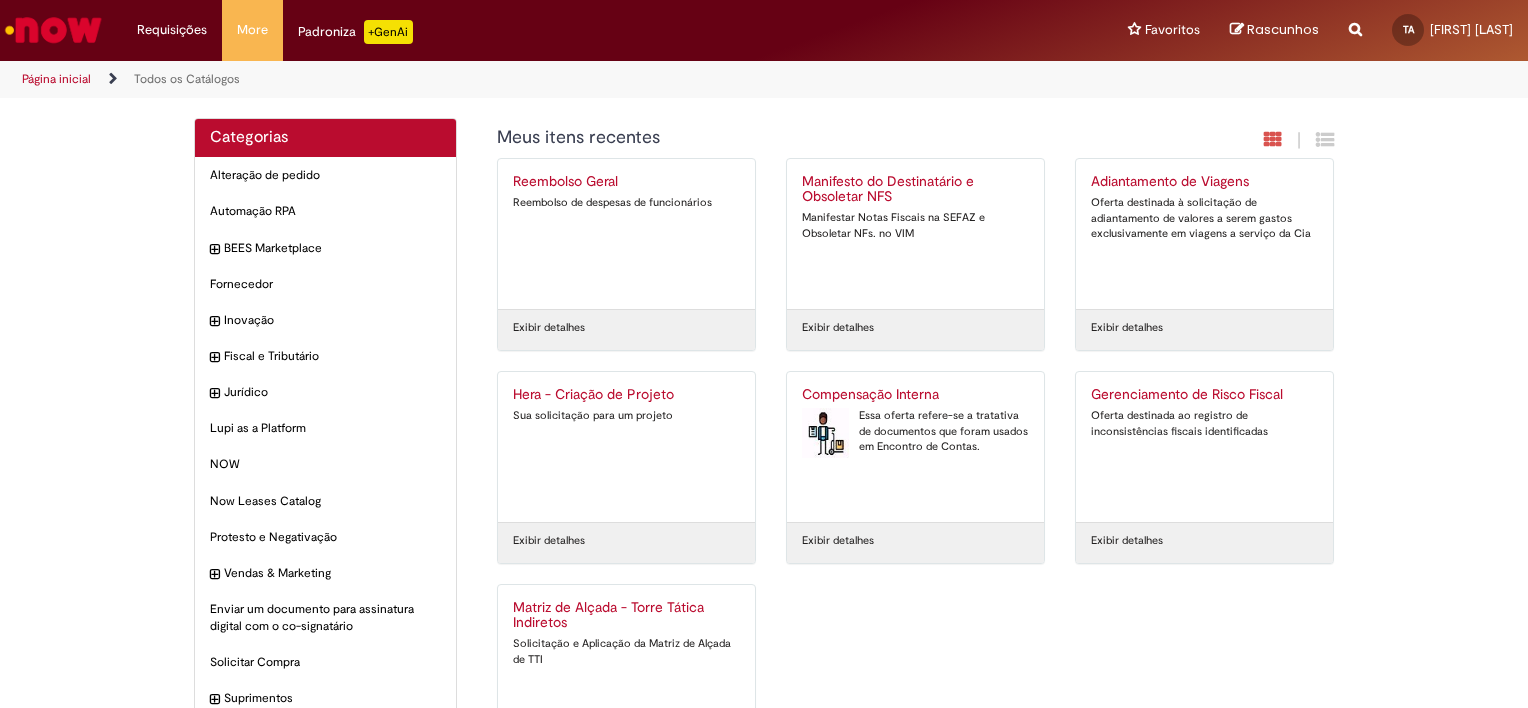 click on "Essa oferta refere-se a tratativa de documentos que foram usados em Encontro de Contas." at bounding box center (915, 431) 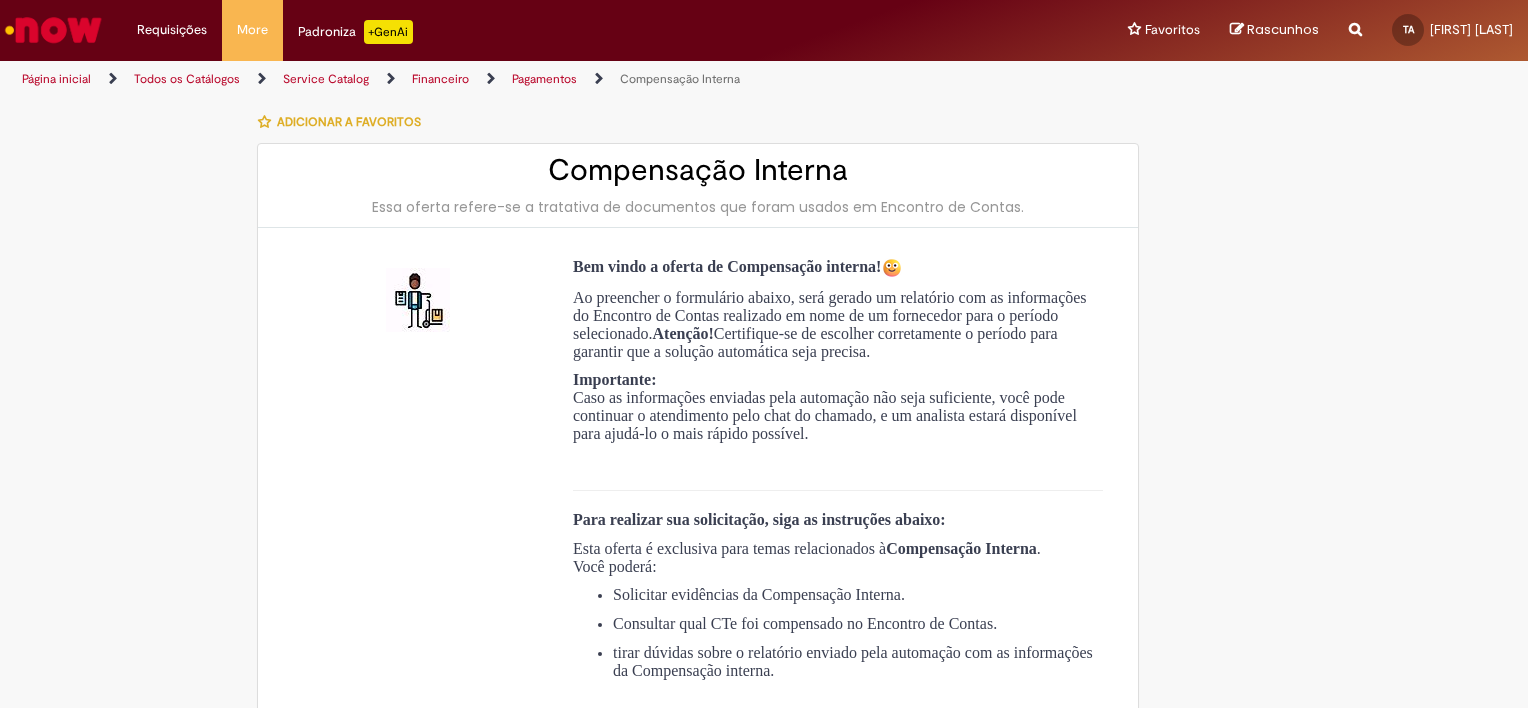 type on "**********" 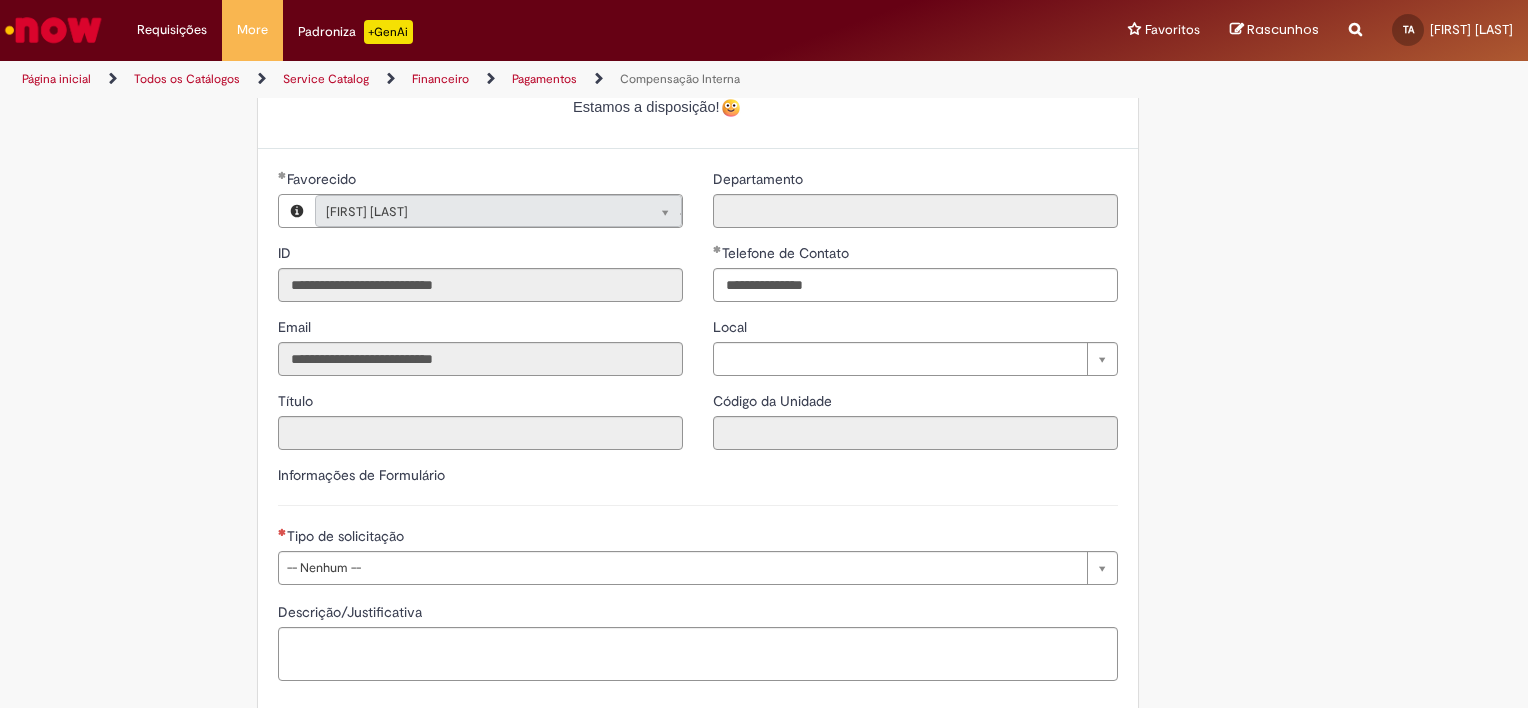 scroll, scrollTop: 800, scrollLeft: 0, axis: vertical 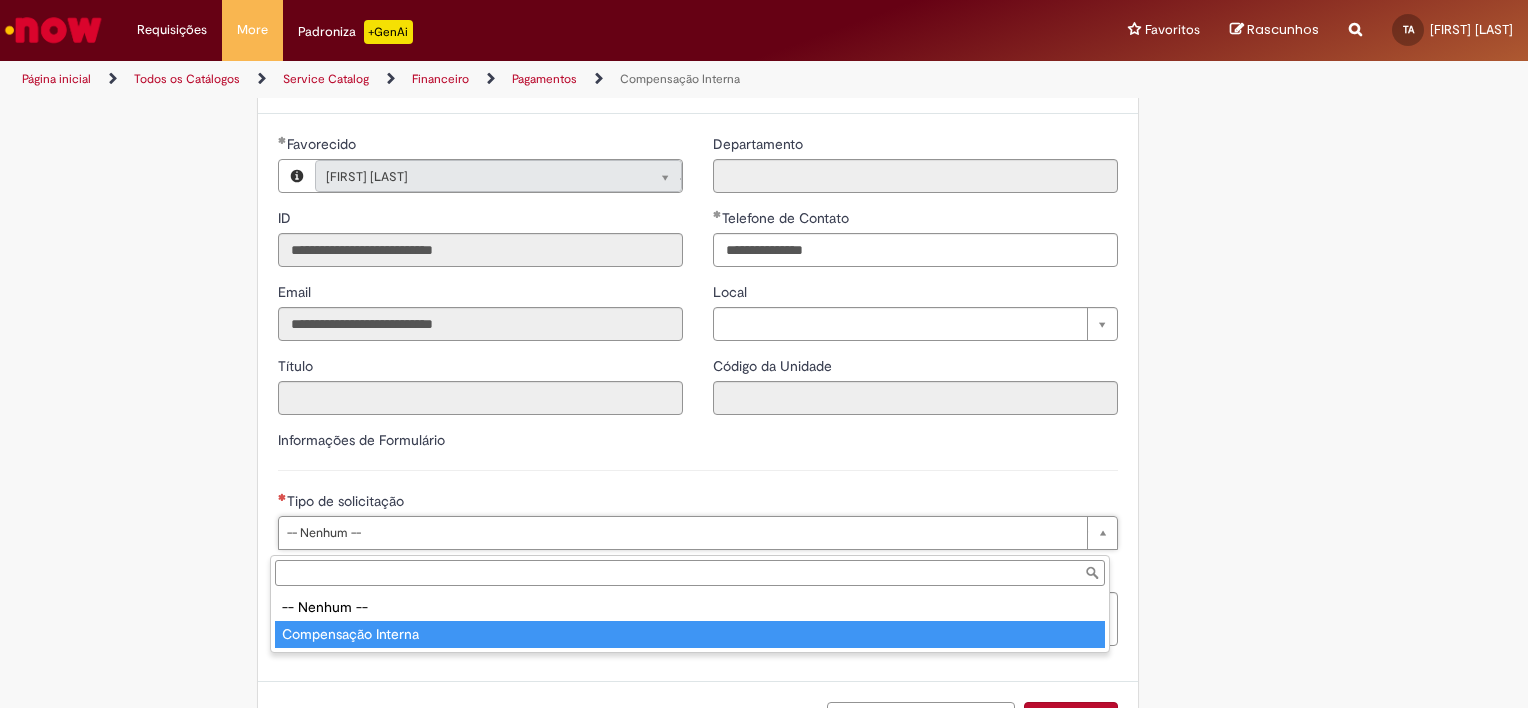 type on "**********" 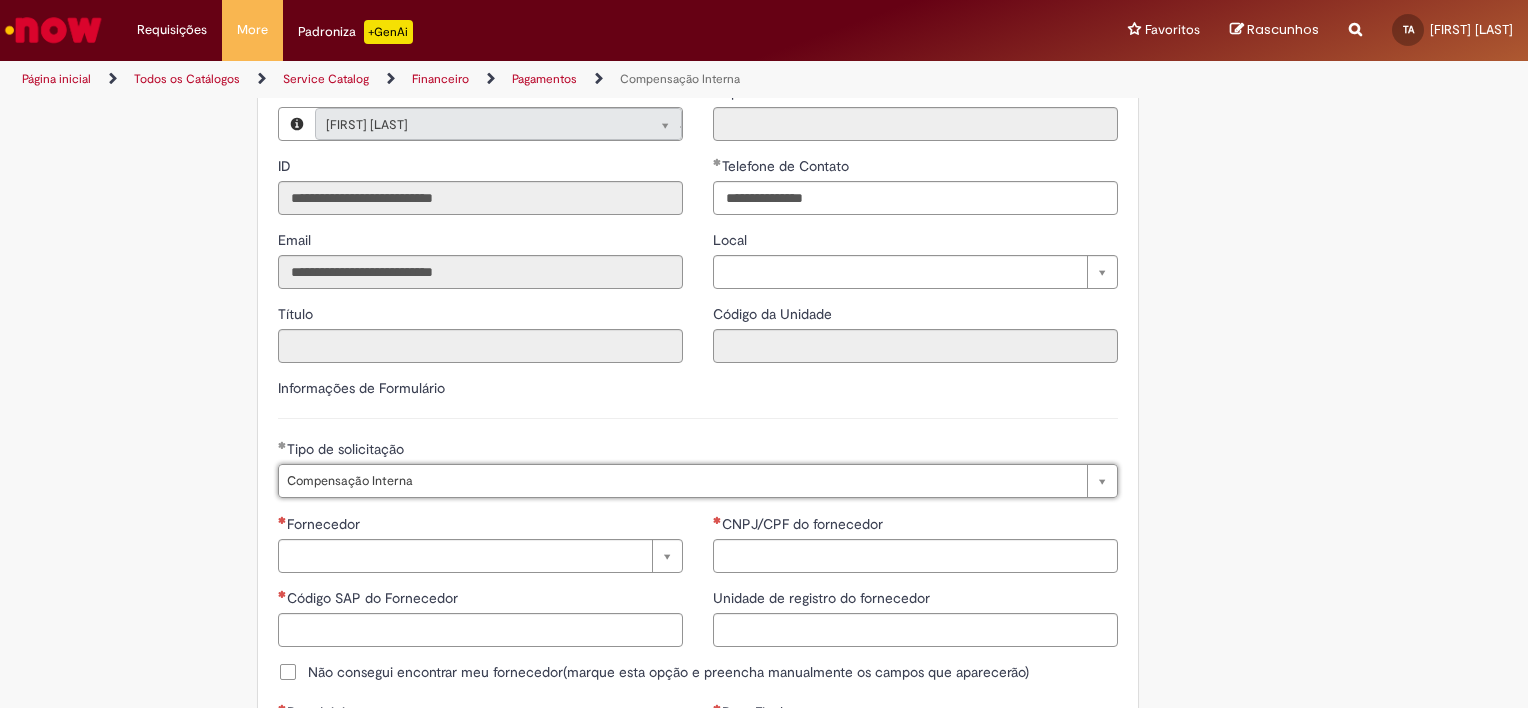 scroll, scrollTop: 900, scrollLeft: 0, axis: vertical 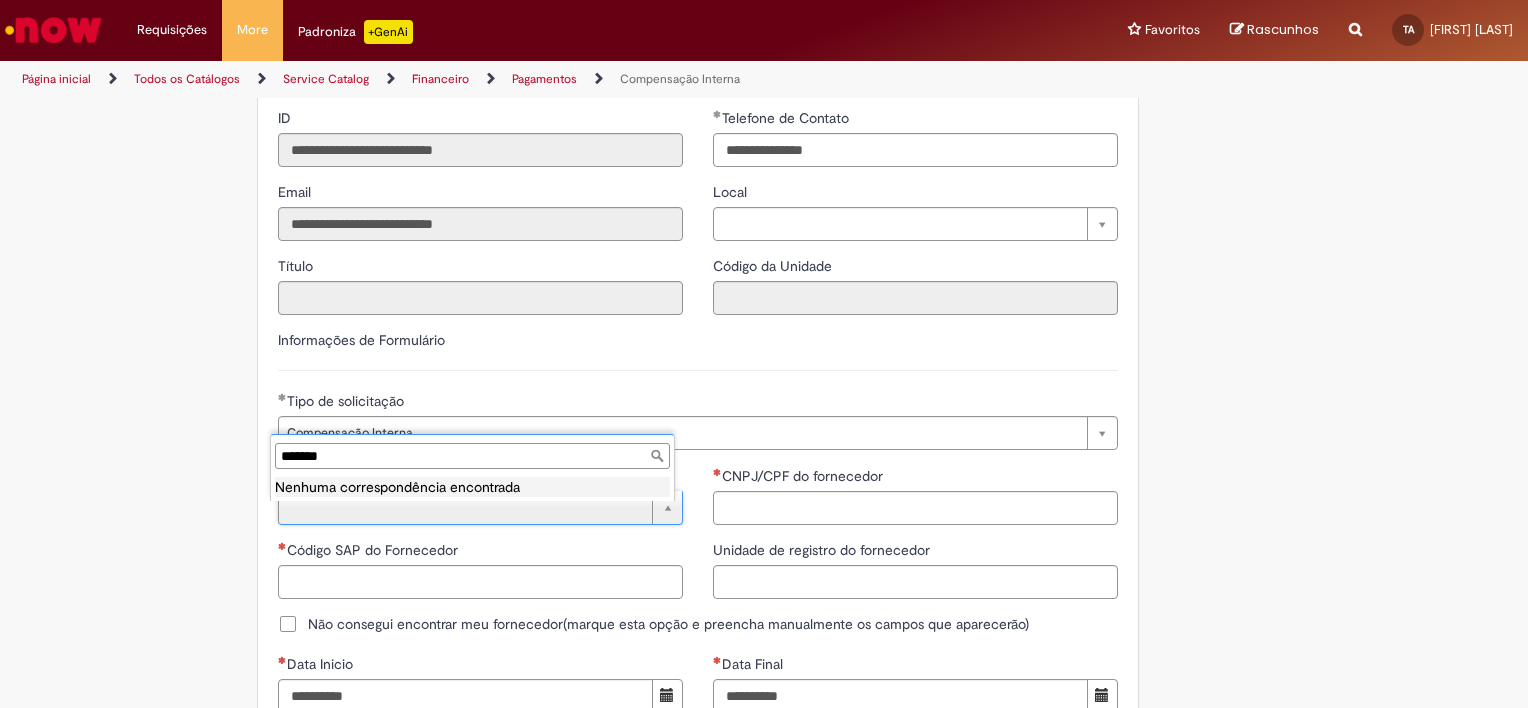 drag, startPoint x: 382, startPoint y: 445, endPoint x: 55, endPoint y: 495, distance: 330.80054 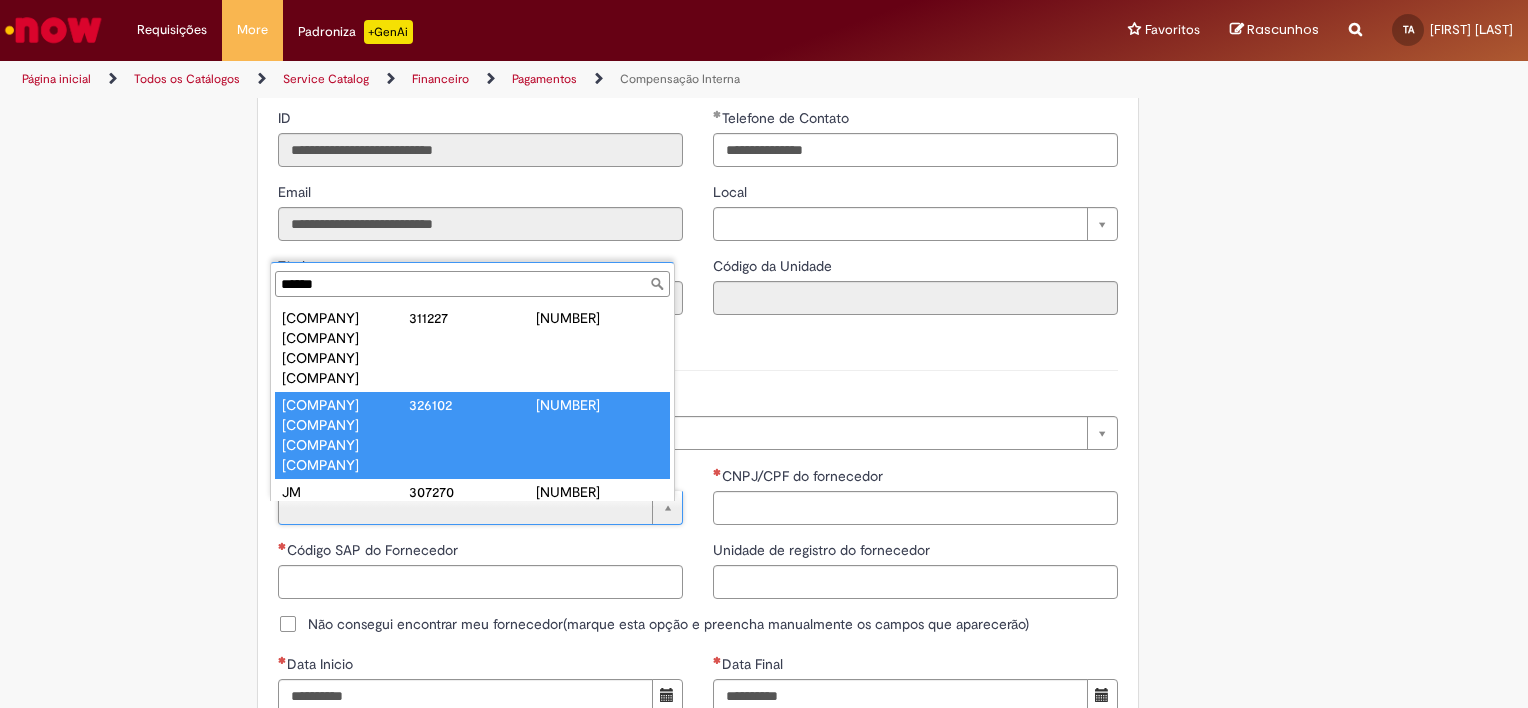 scroll, scrollTop: 100, scrollLeft: 0, axis: vertical 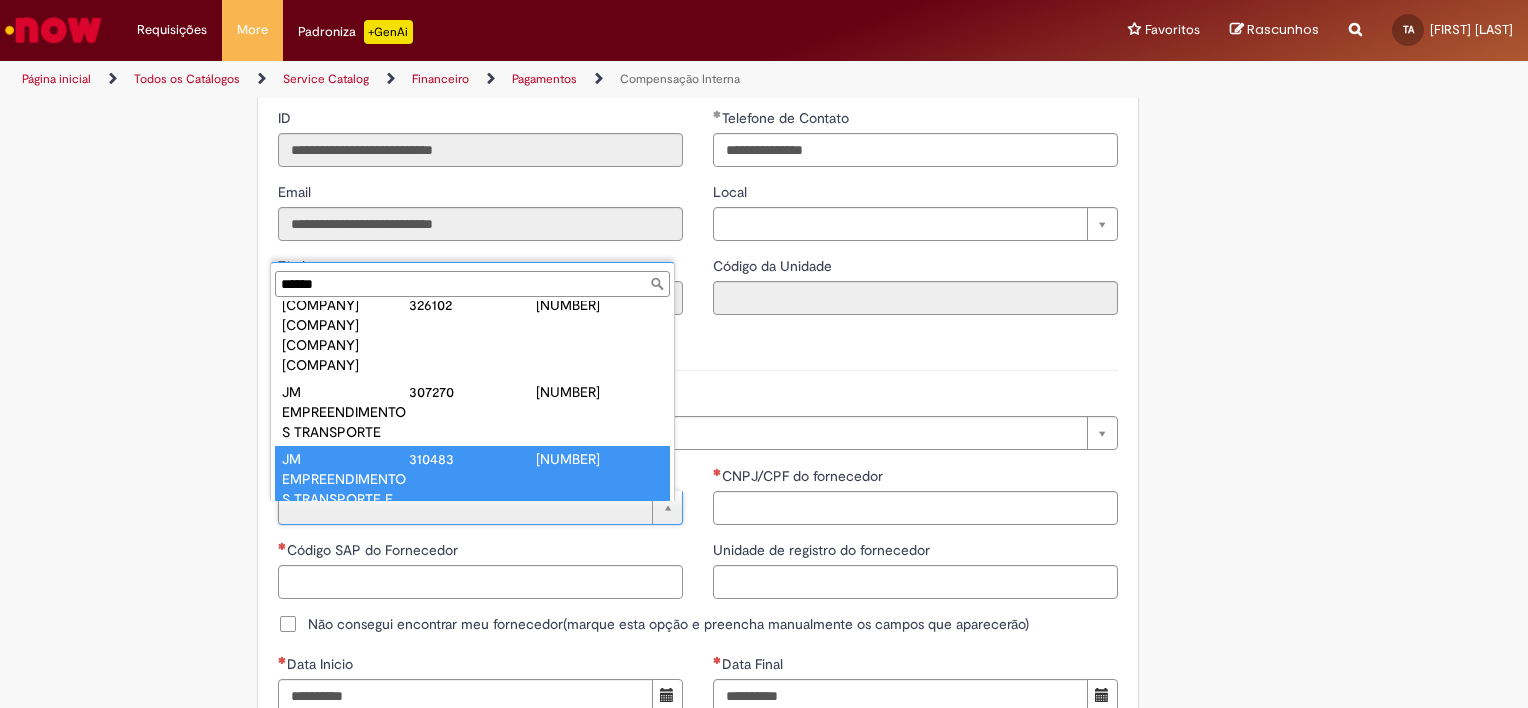 type on "******" 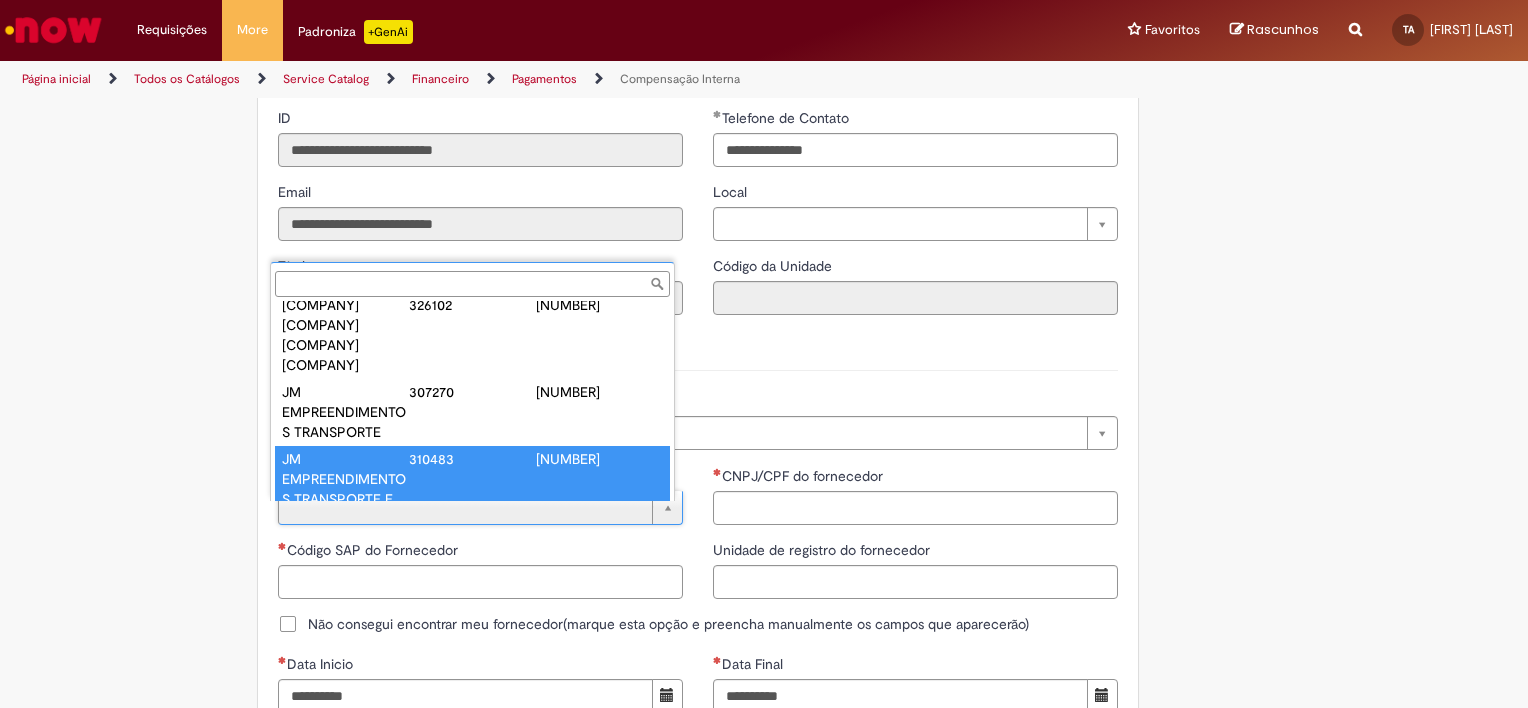 type on "******" 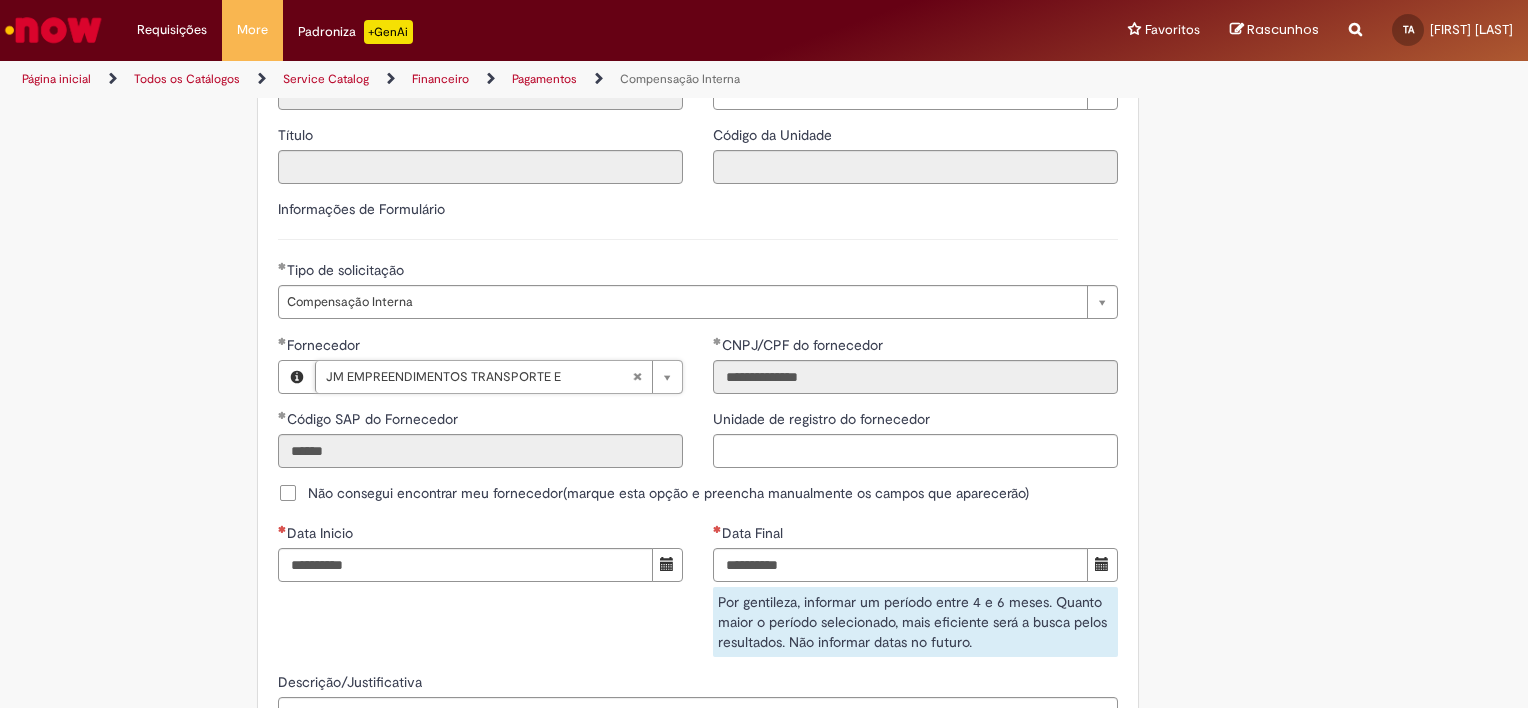 scroll, scrollTop: 1300, scrollLeft: 0, axis: vertical 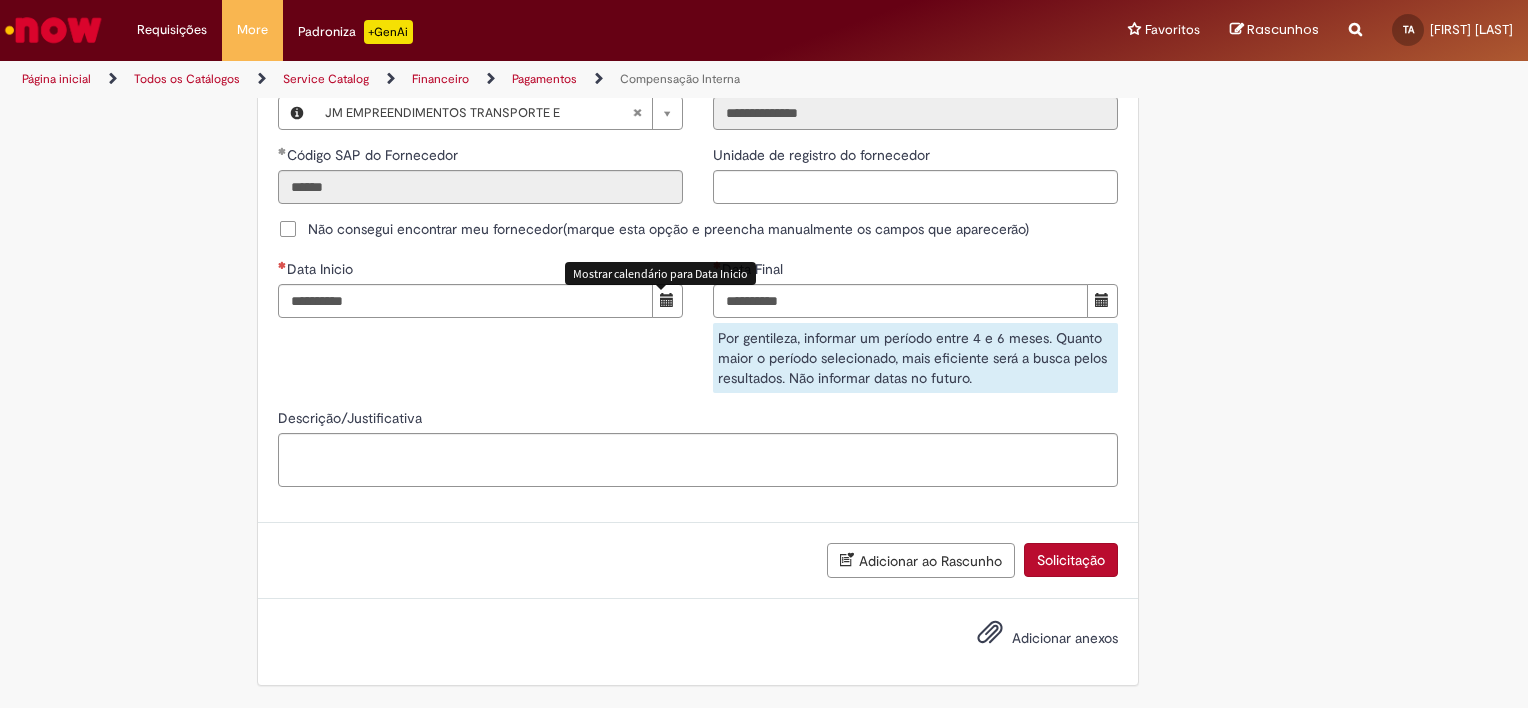 click at bounding box center [667, 301] 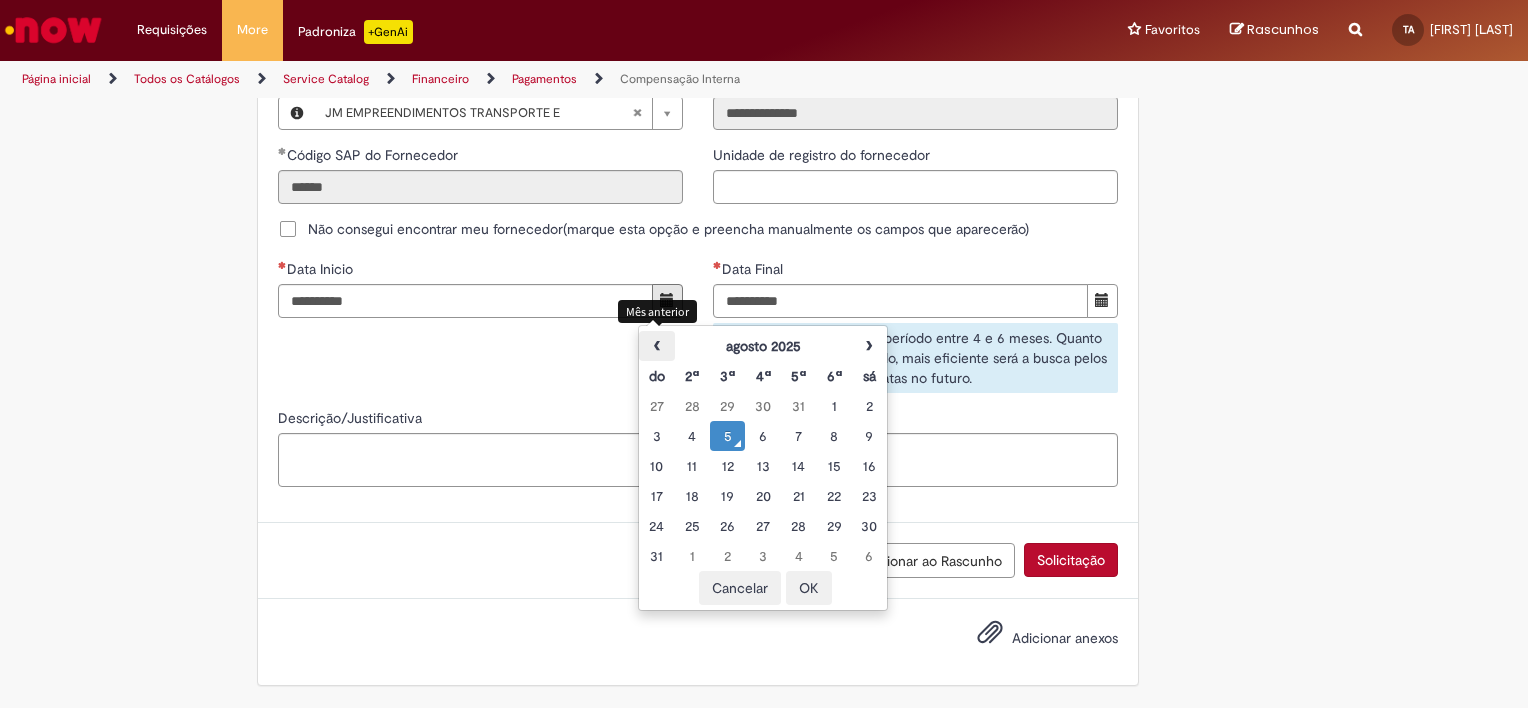 click on "‹" at bounding box center (656, 346) 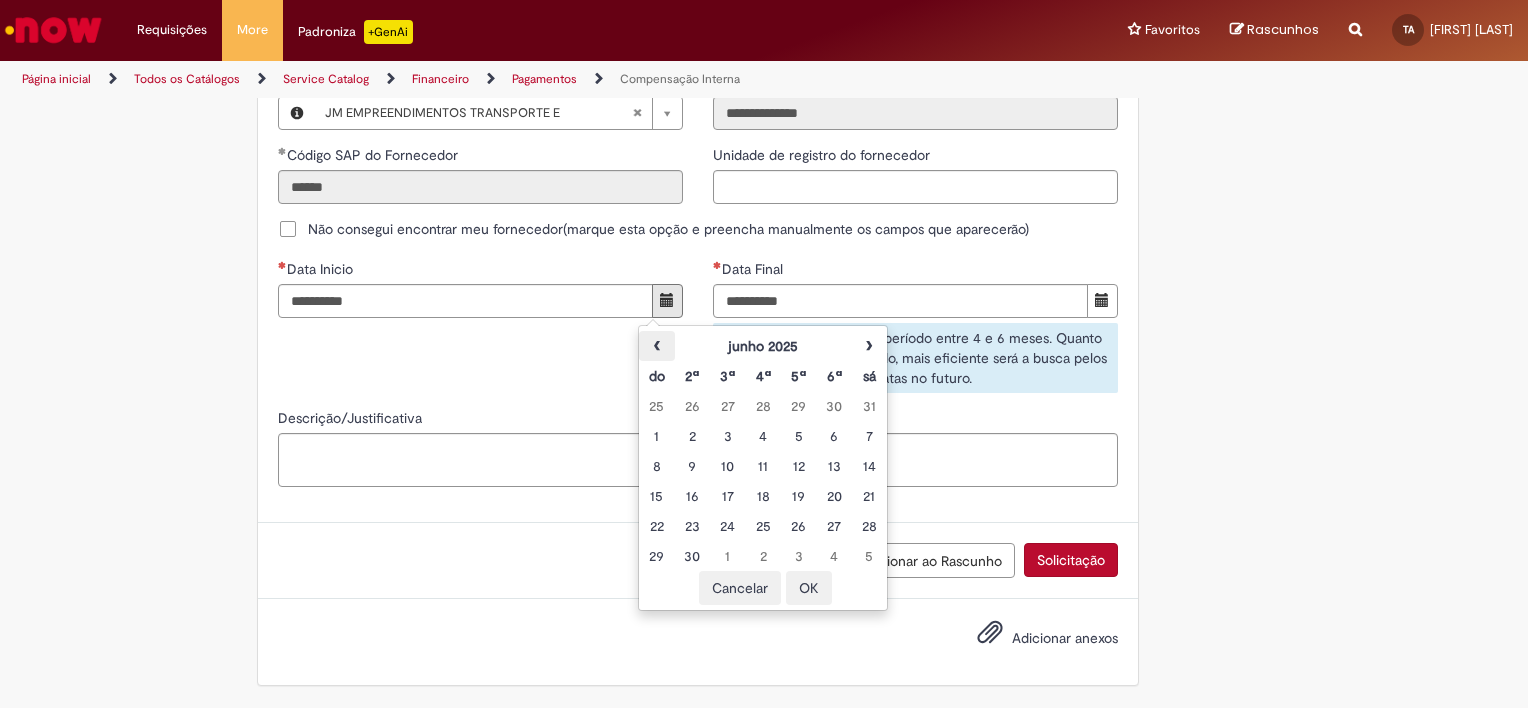 click on "‹" at bounding box center (656, 346) 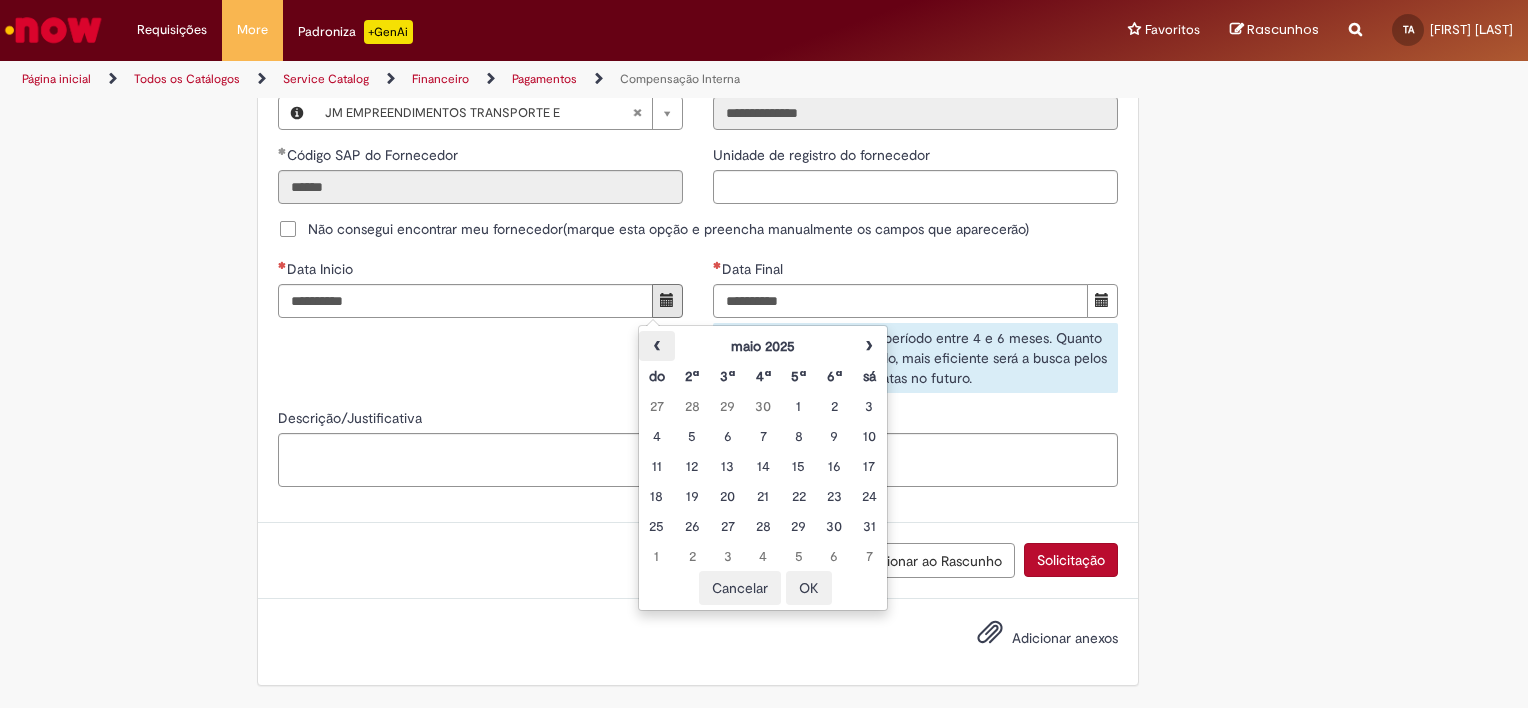 click on "‹" at bounding box center (656, 346) 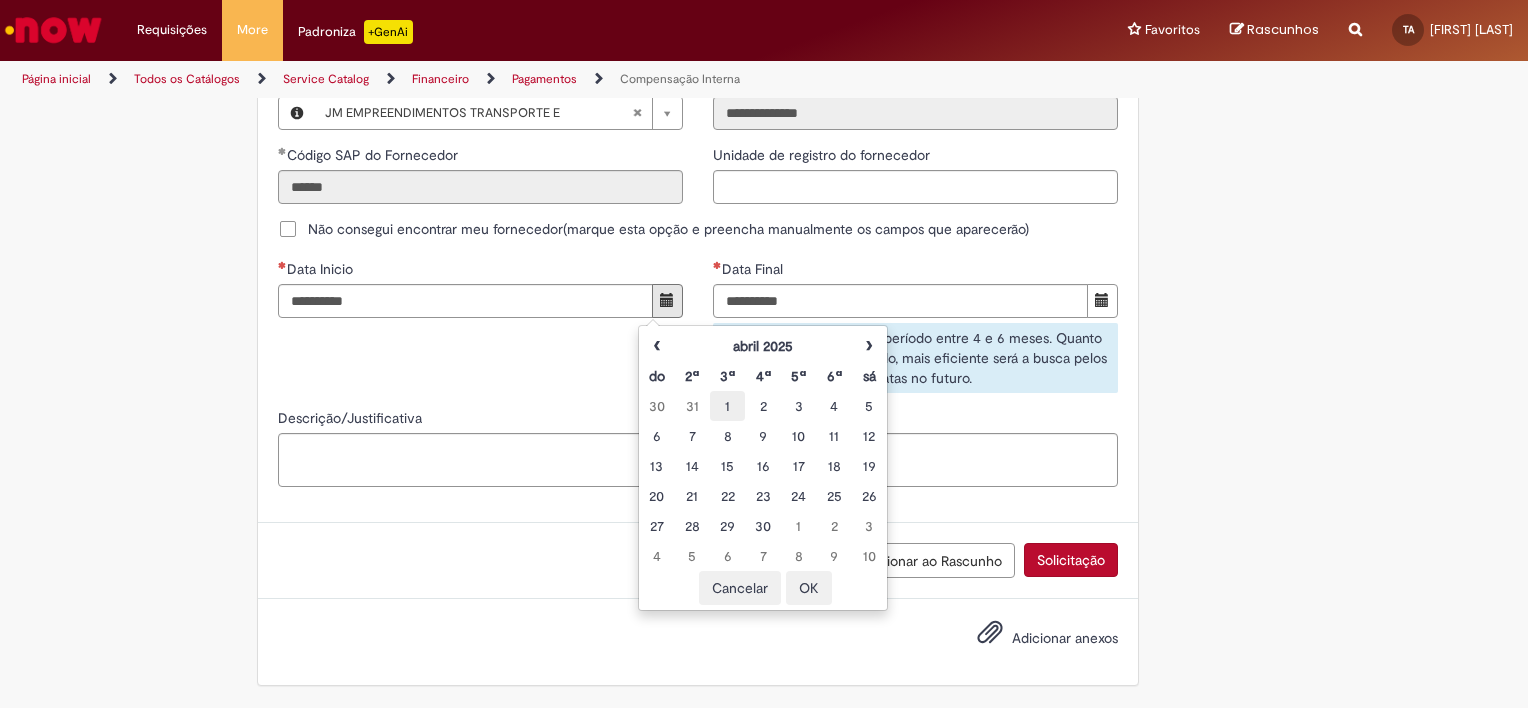 click on "1" at bounding box center [727, 406] 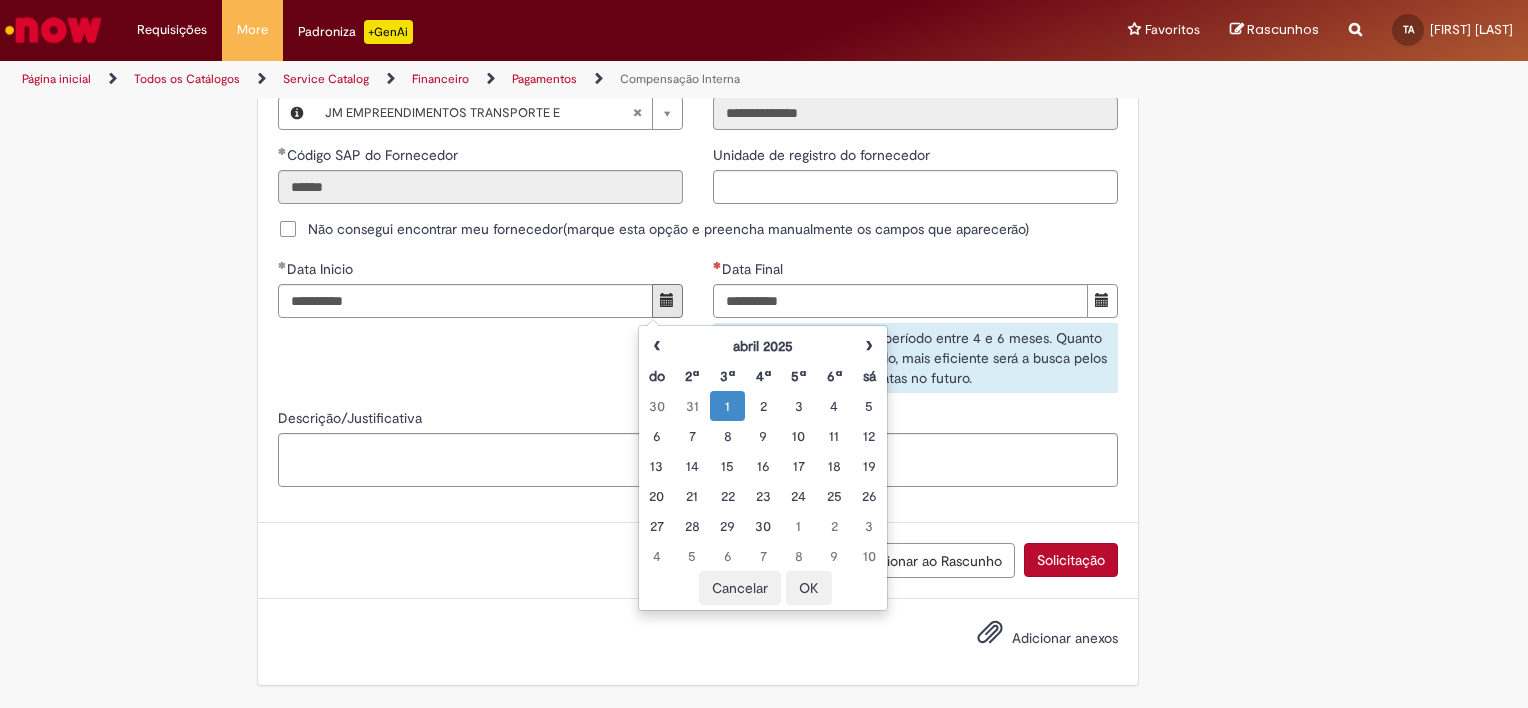 click on "OK" at bounding box center (809, 588) 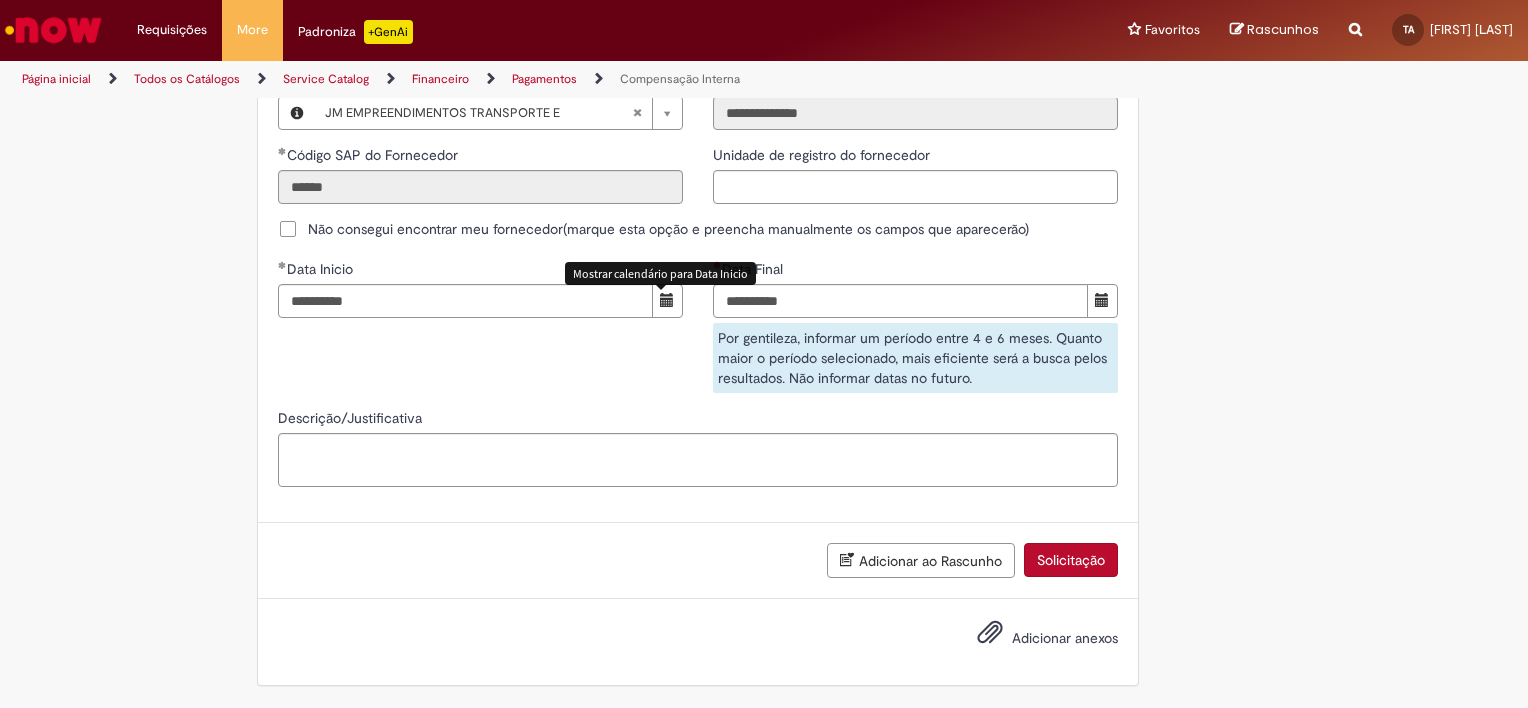 click on "Adicionar a Favoritos
Compensação Interna
Essa oferta refere-se a tratativa de documentos que foram usados em Encontro de Contas.
Bem vindo a oferta de Compensação interna!
Ao preencher o formulário abaixo, será gerado um relatório com as informações do Encontro de Contas realizado em nome de um fornecedor para o período selecionado.  Atenção!  Certifique-se de escolher corretamente o período para garantir que a solução automática seja precisa.
Importante: Caso as informações enviadas pela automação não seja suficiente, você pode continuar o atendimento pelo chat do chamado, e um analista estará disponível para ajudá-lo o mais rápido possível.
Para realizar sua solicitação, siga as instruções abaixo:
Esta oferta é exclusiva para temas relacionados à  Compensação Interna . Você poderá:" at bounding box center (764, -244) 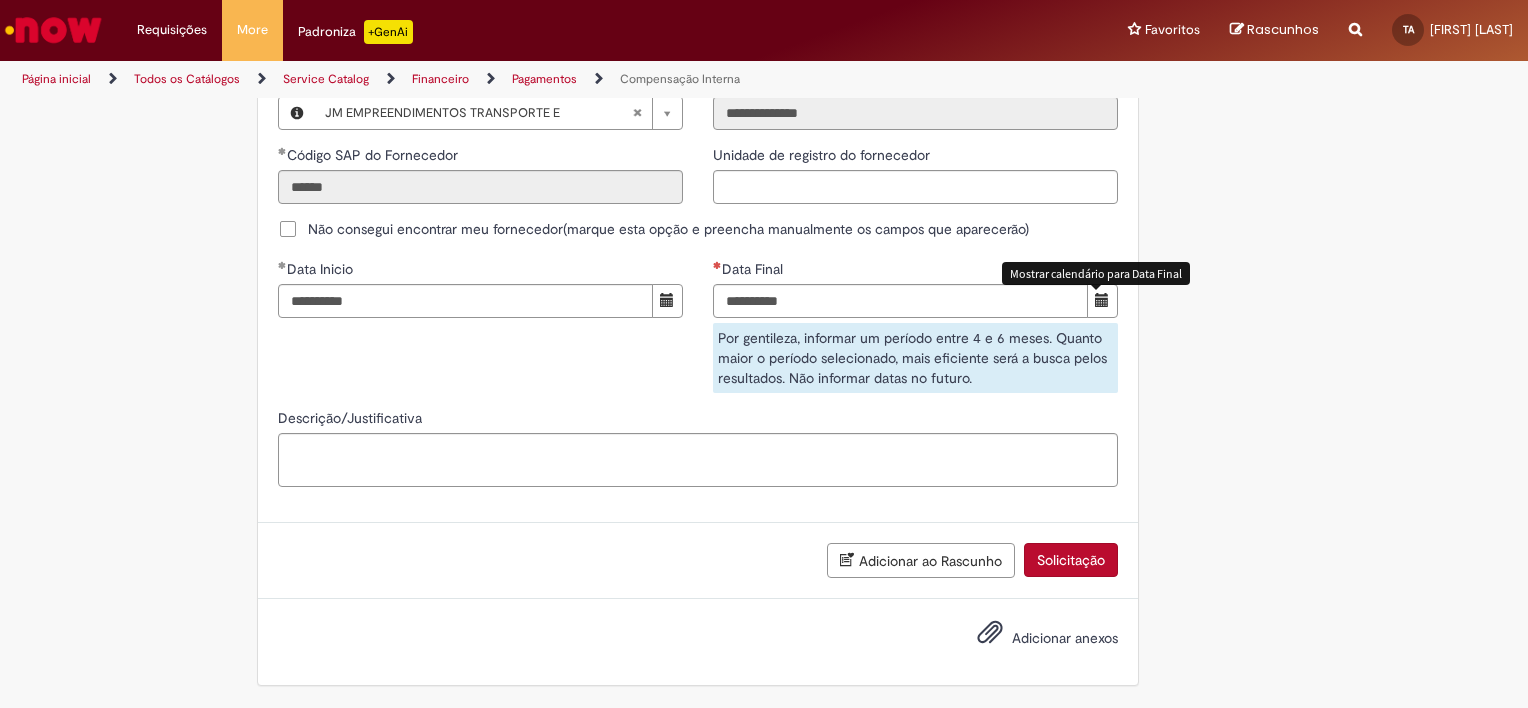 click at bounding box center (1102, 300) 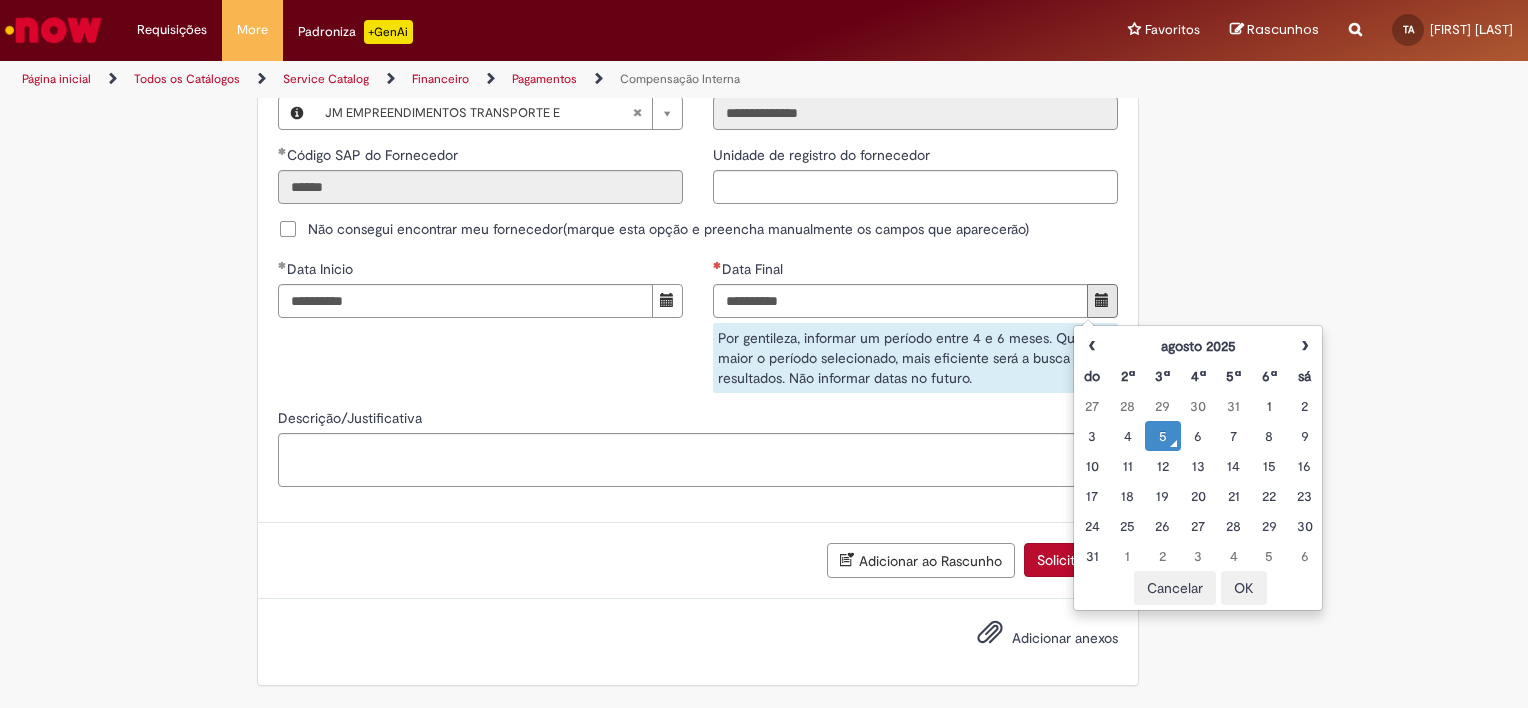click on "5" at bounding box center (1162, 436) 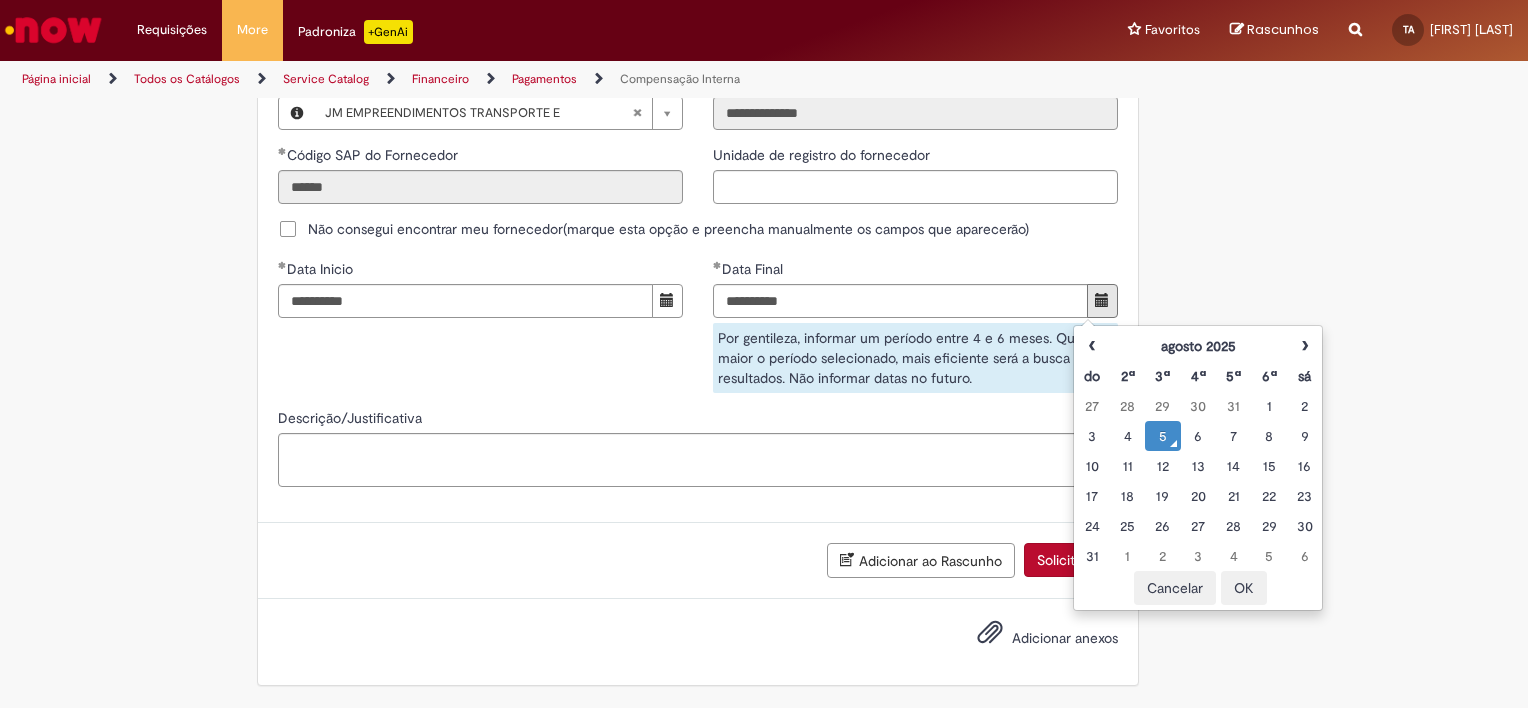 click on "OK" at bounding box center (1244, 588) 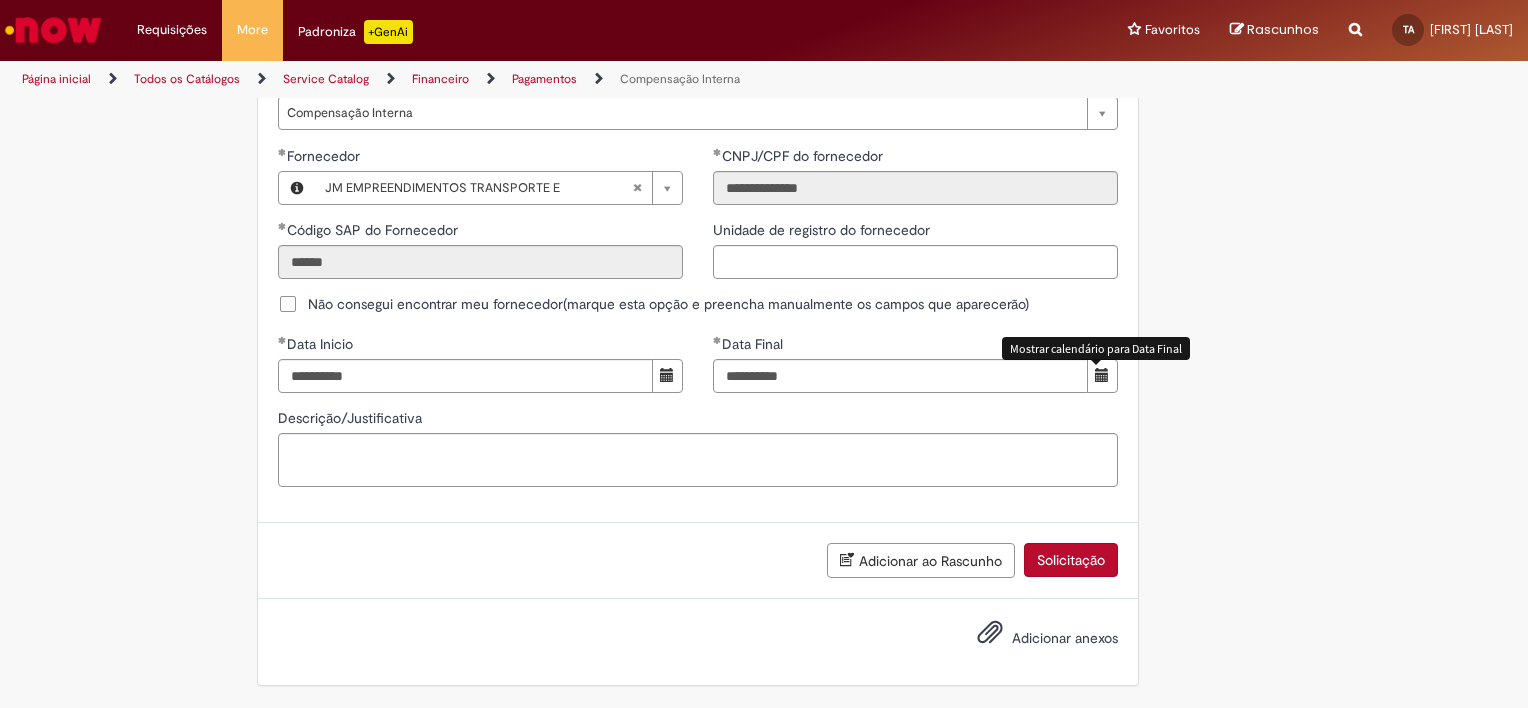 scroll, scrollTop: 1227, scrollLeft: 0, axis: vertical 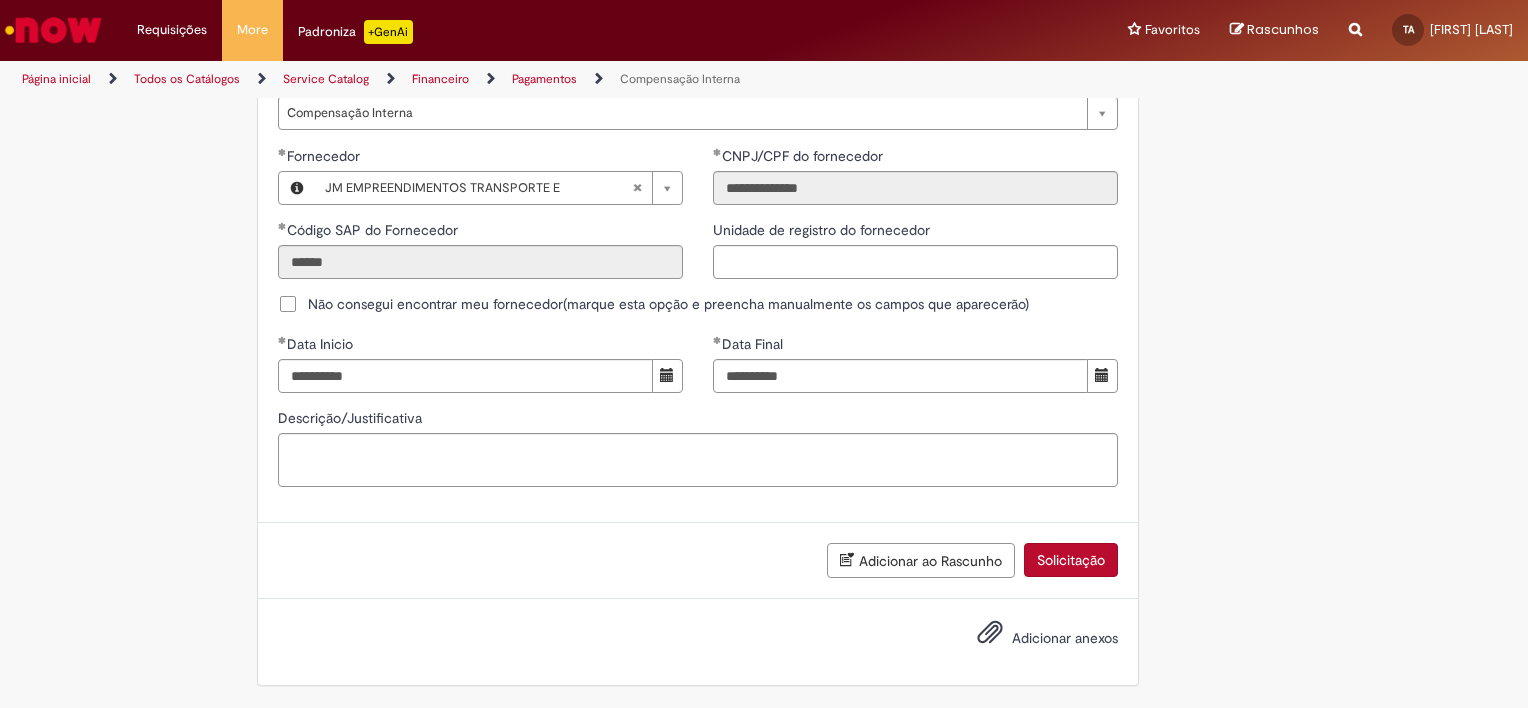 click on "Solicitação" at bounding box center [1071, 560] 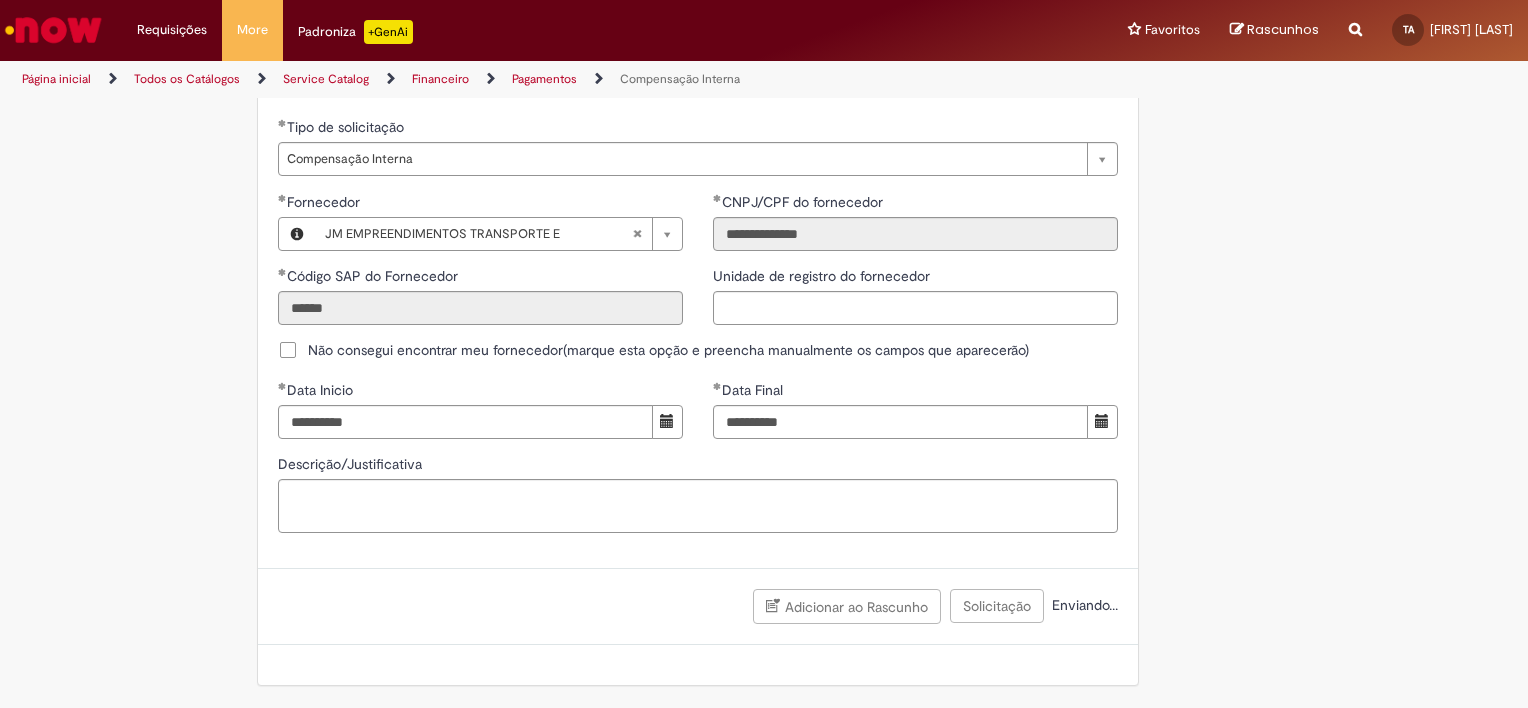 scroll, scrollTop: 1181, scrollLeft: 0, axis: vertical 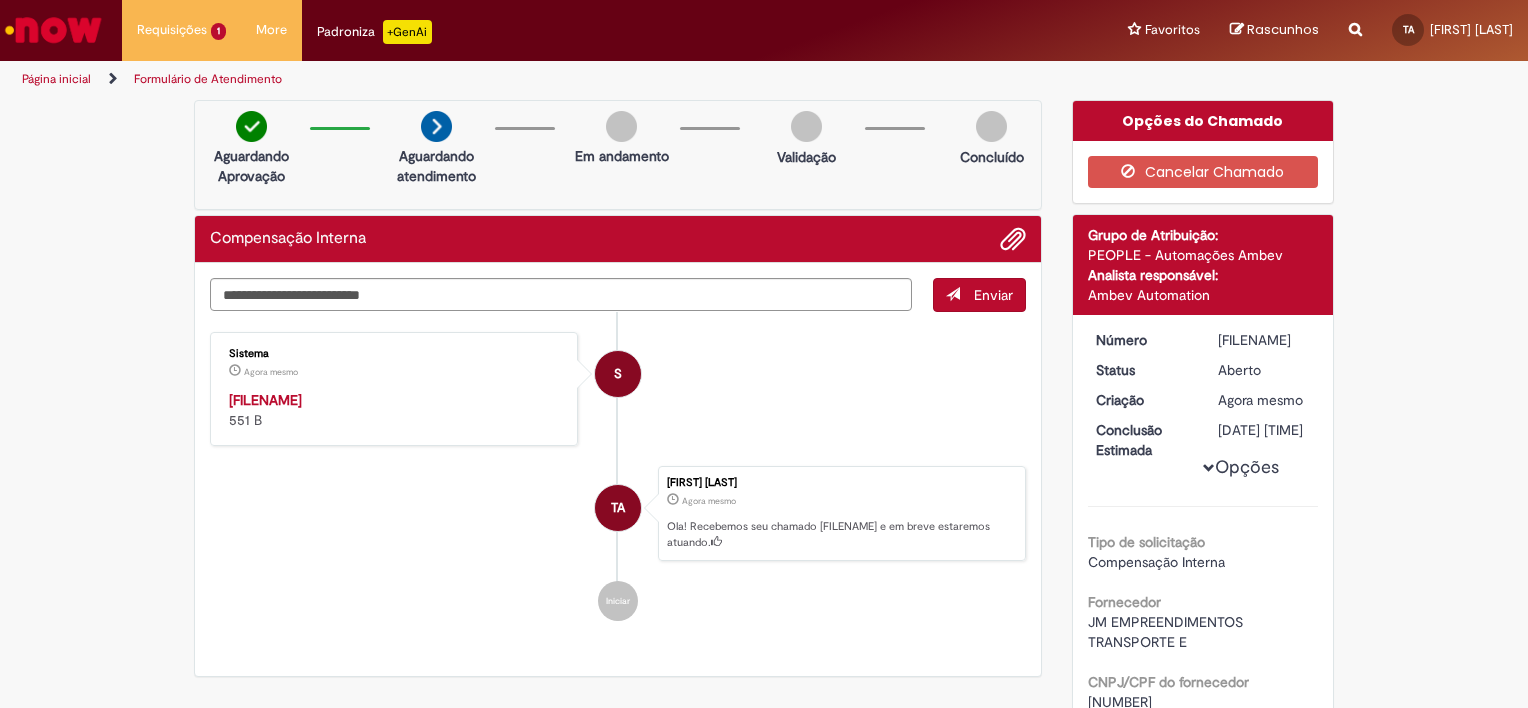 click on "[FILENAME]" at bounding box center [265, 400] 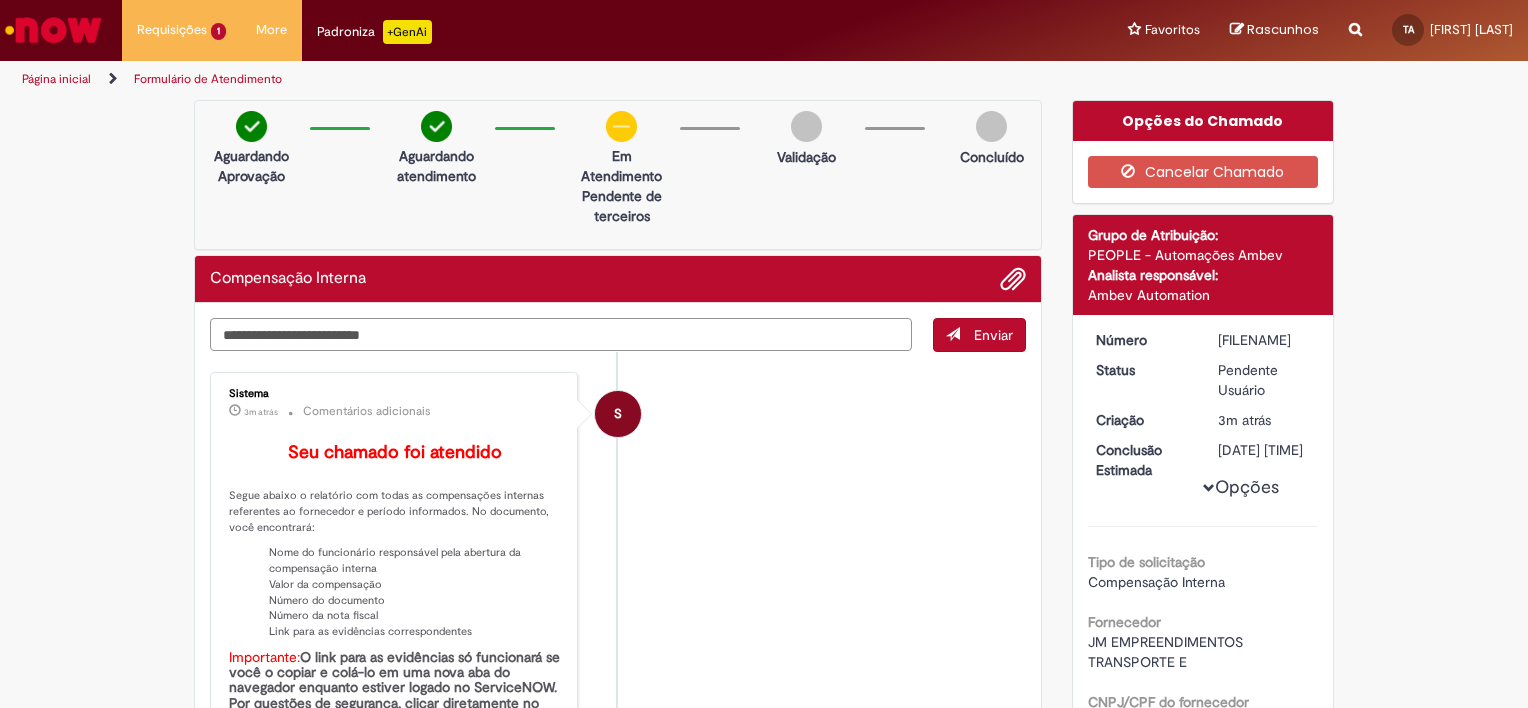 click at bounding box center (561, 335) 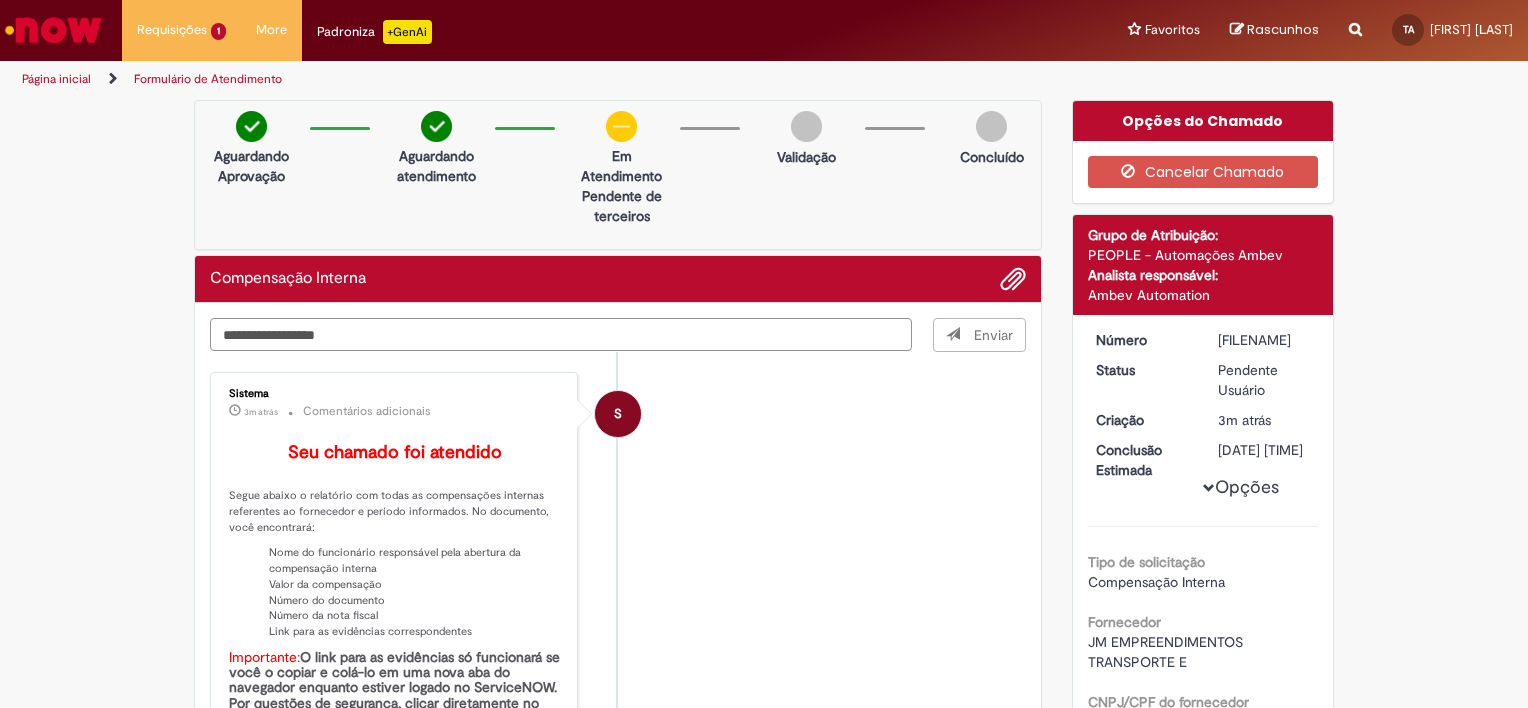 type on "**********" 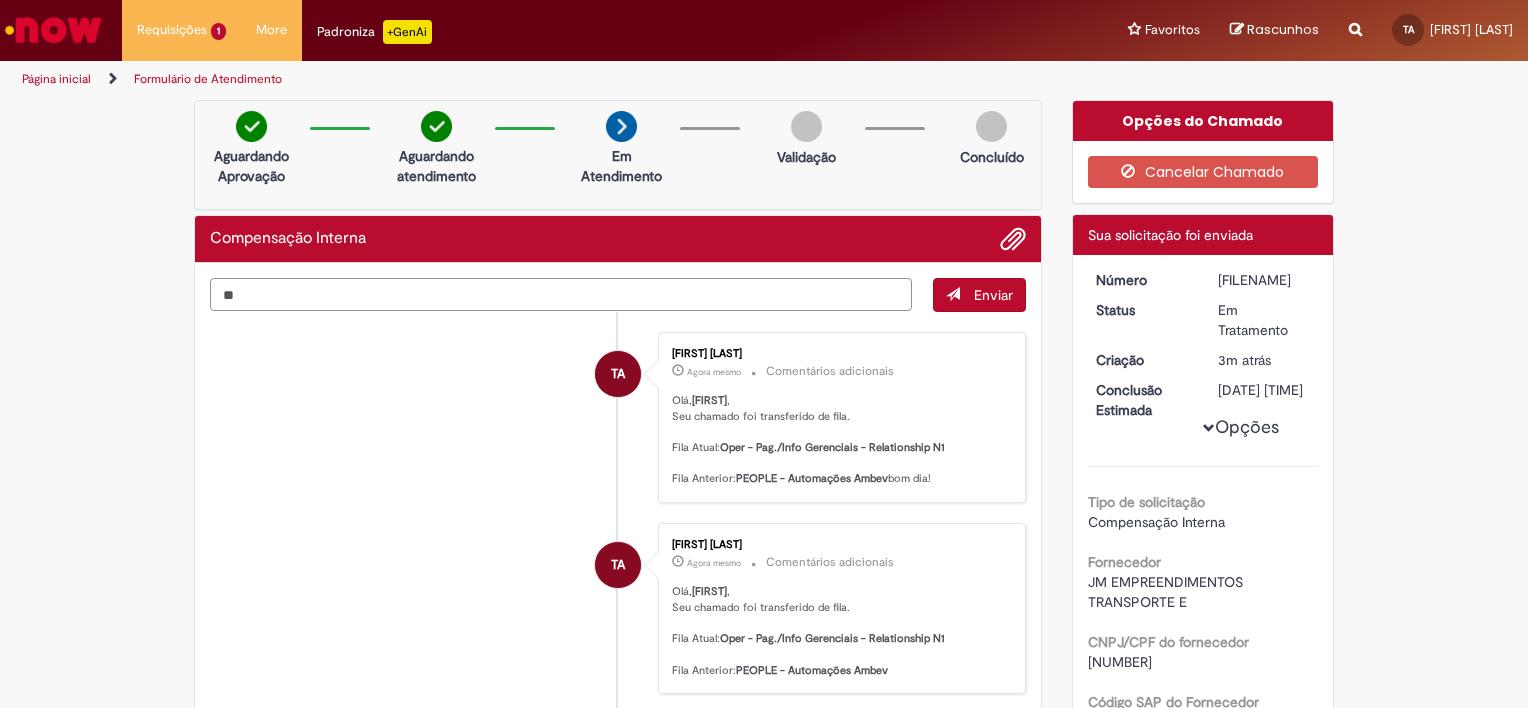 type on "*" 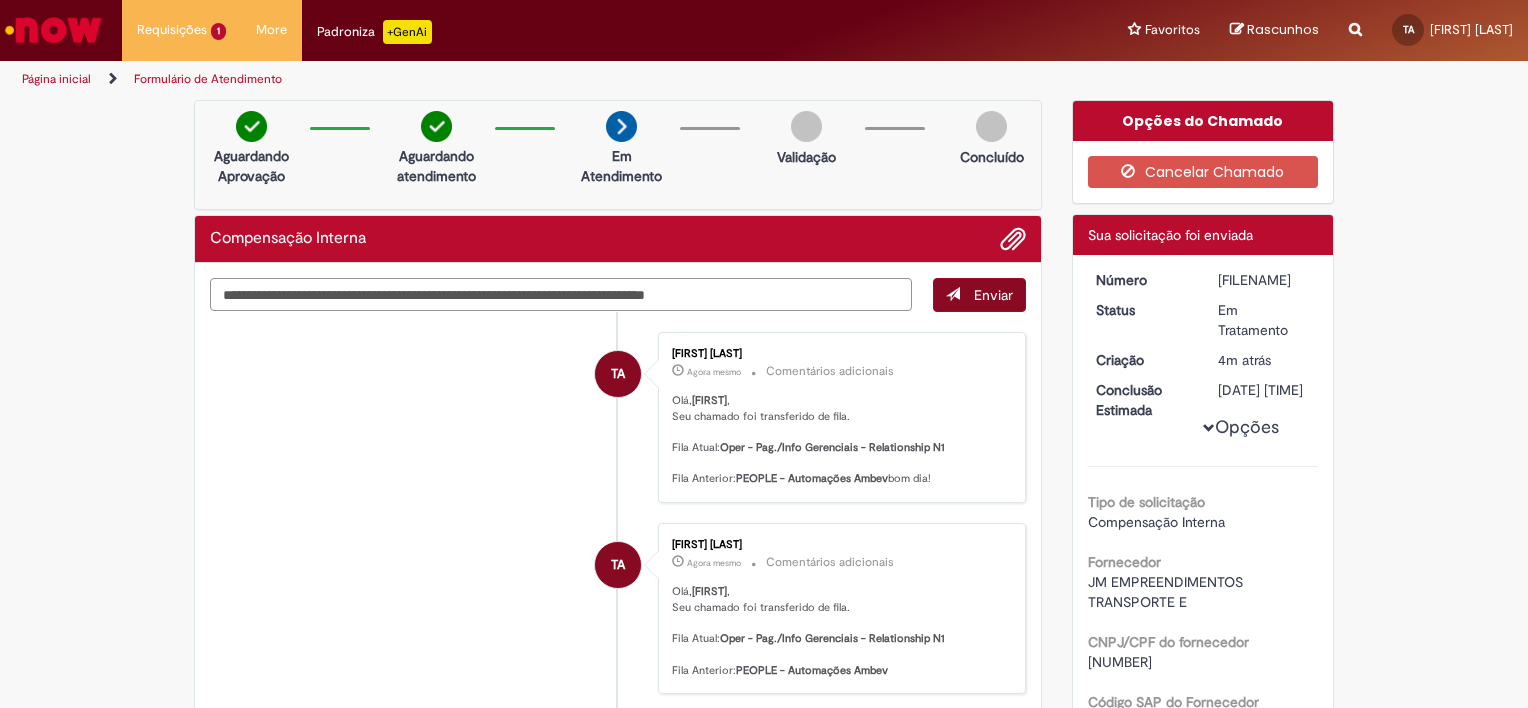 type on "**********" 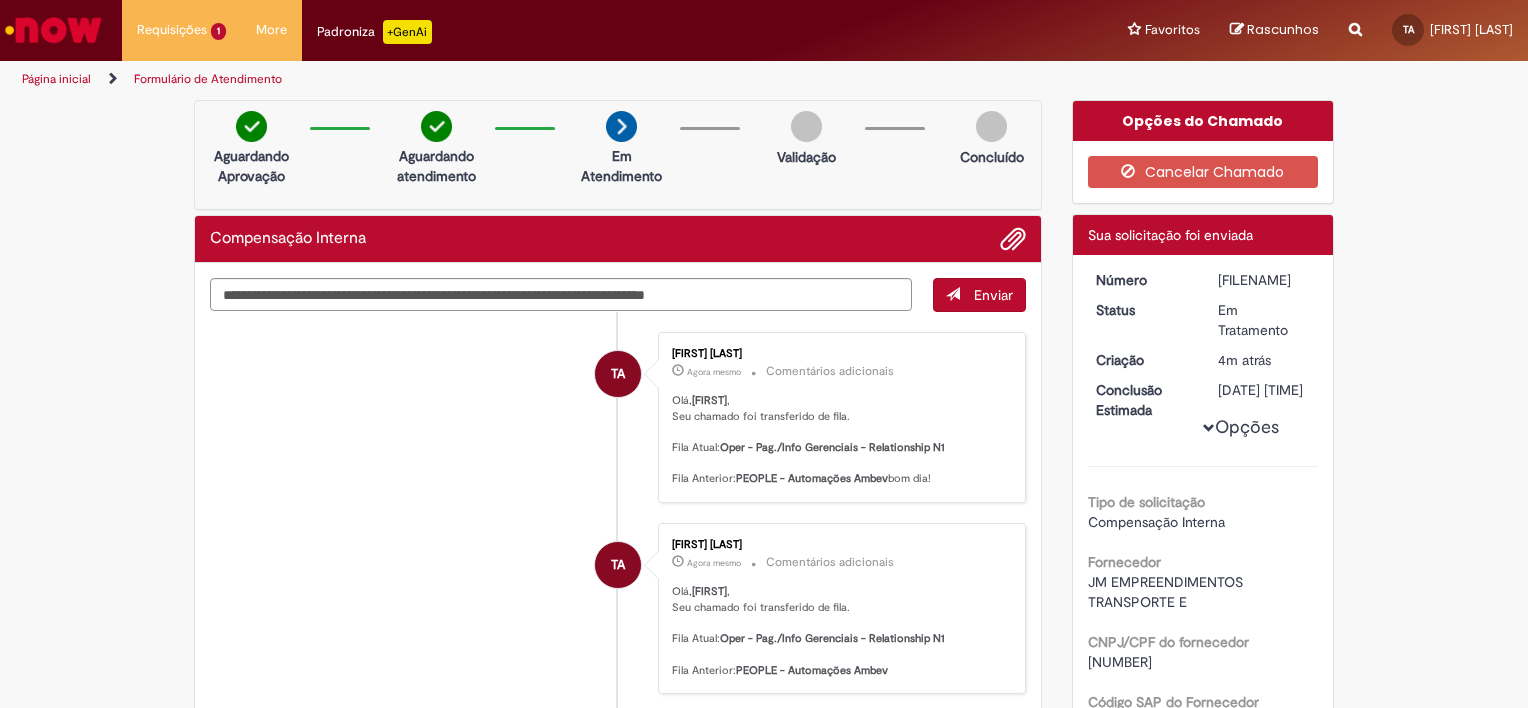 click on "Enviar" at bounding box center [993, 295] 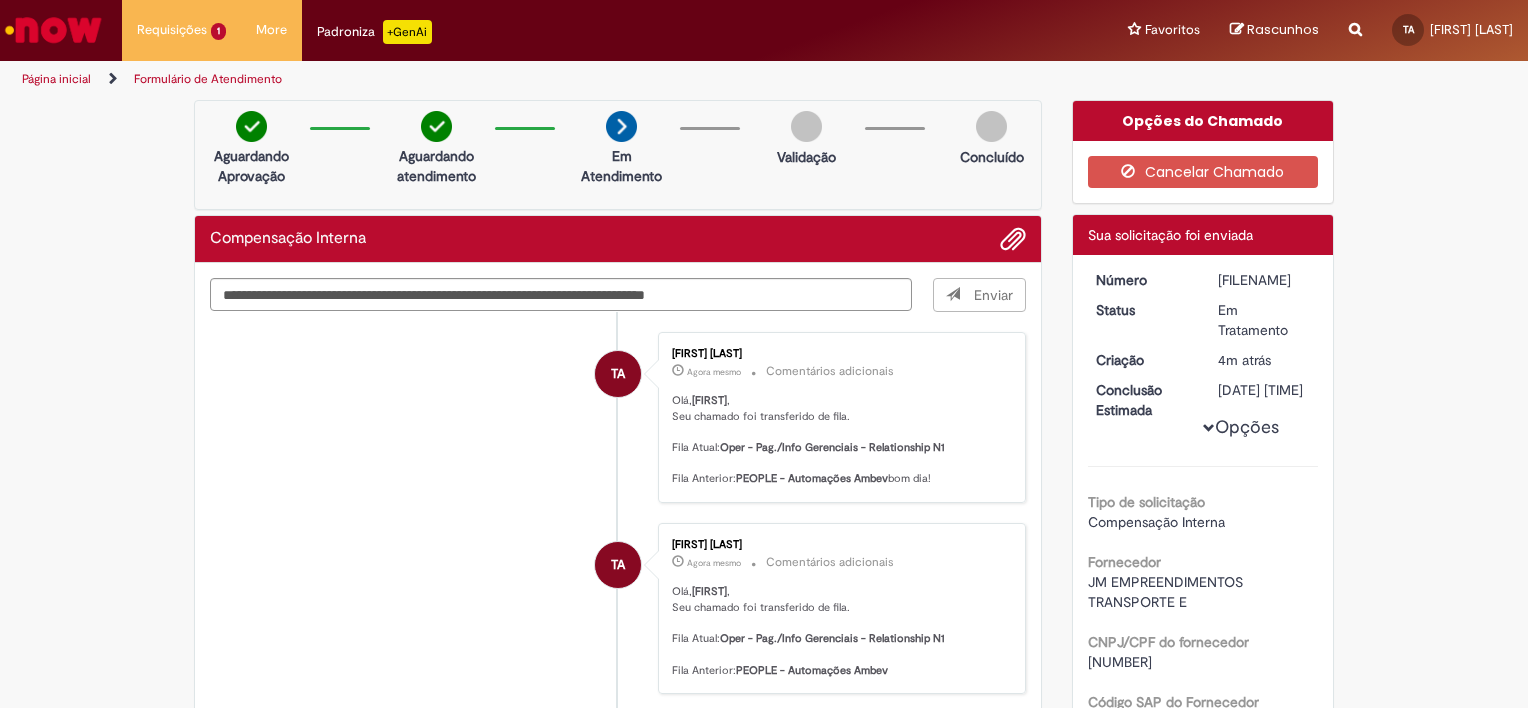 type 